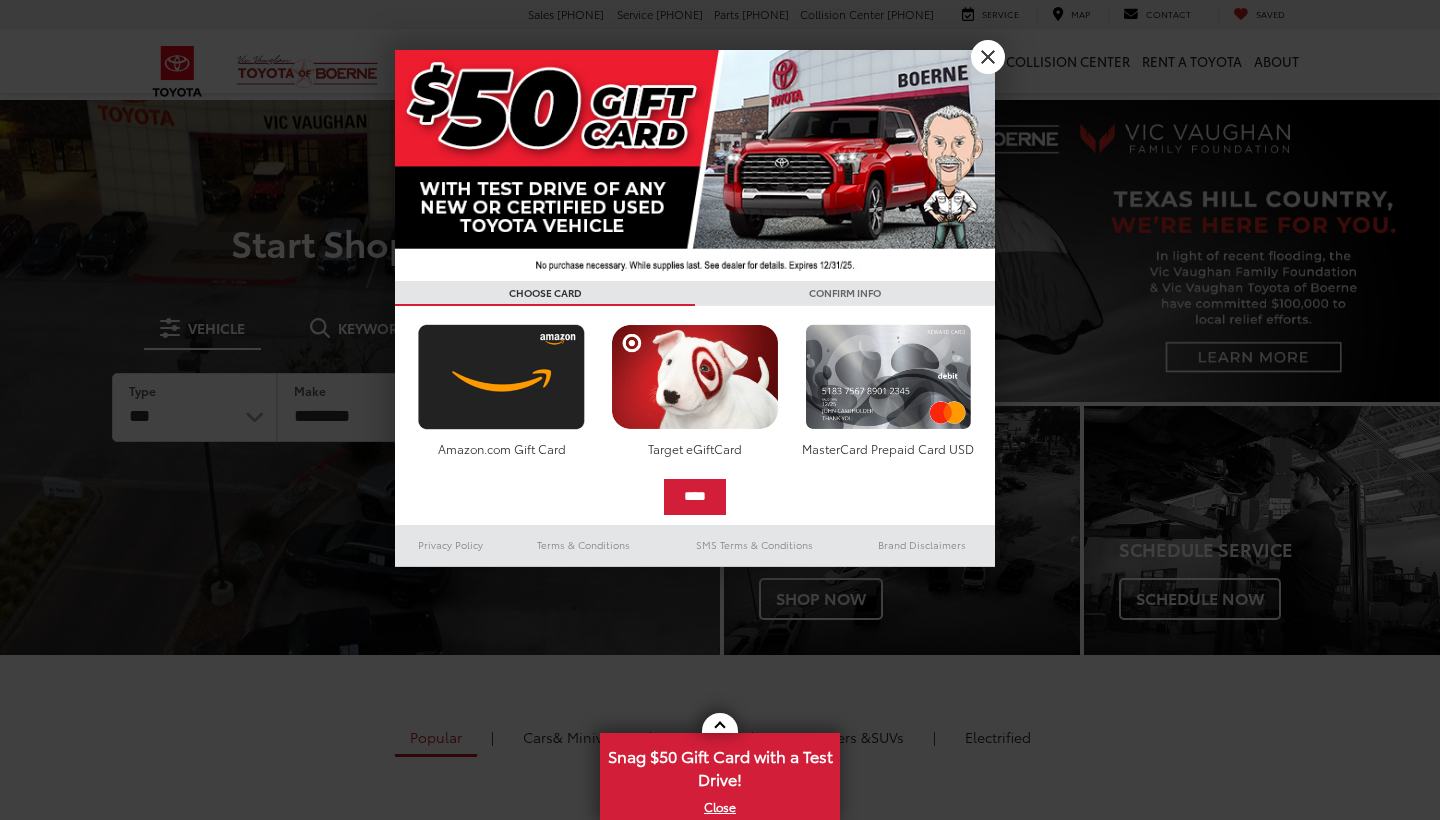 scroll, scrollTop: 0, scrollLeft: 0, axis: both 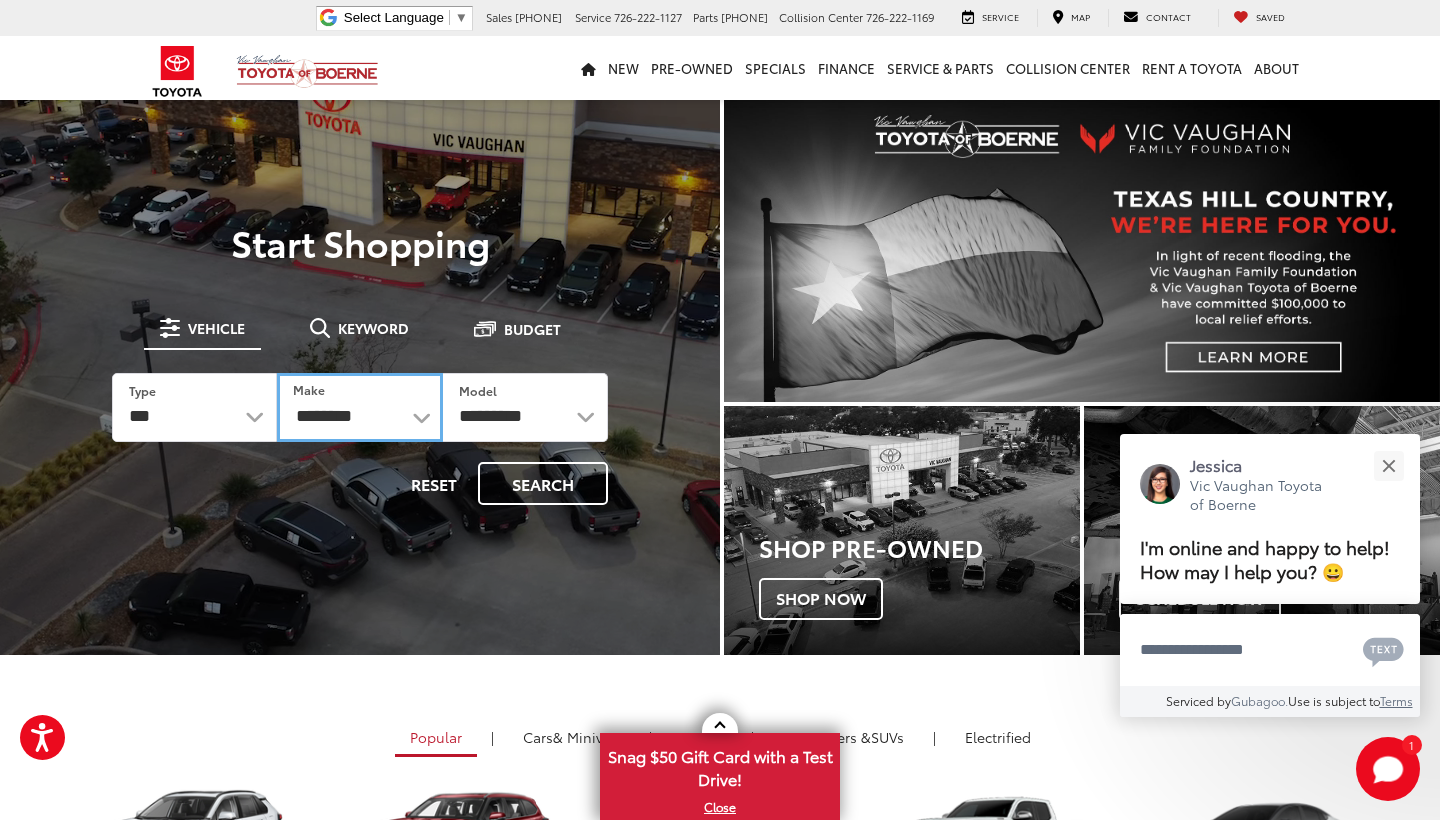 select on "******" 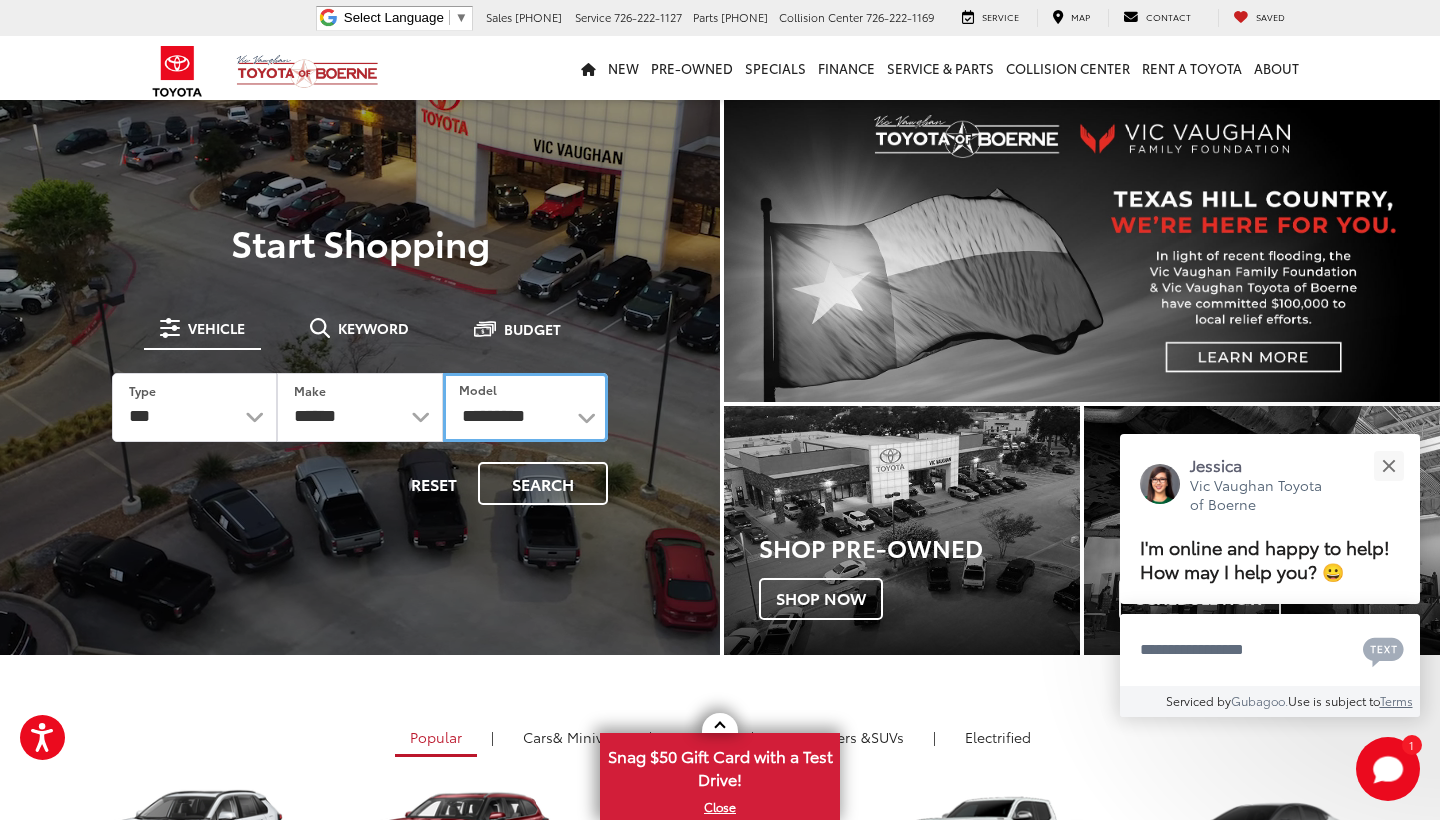 select on "**********" 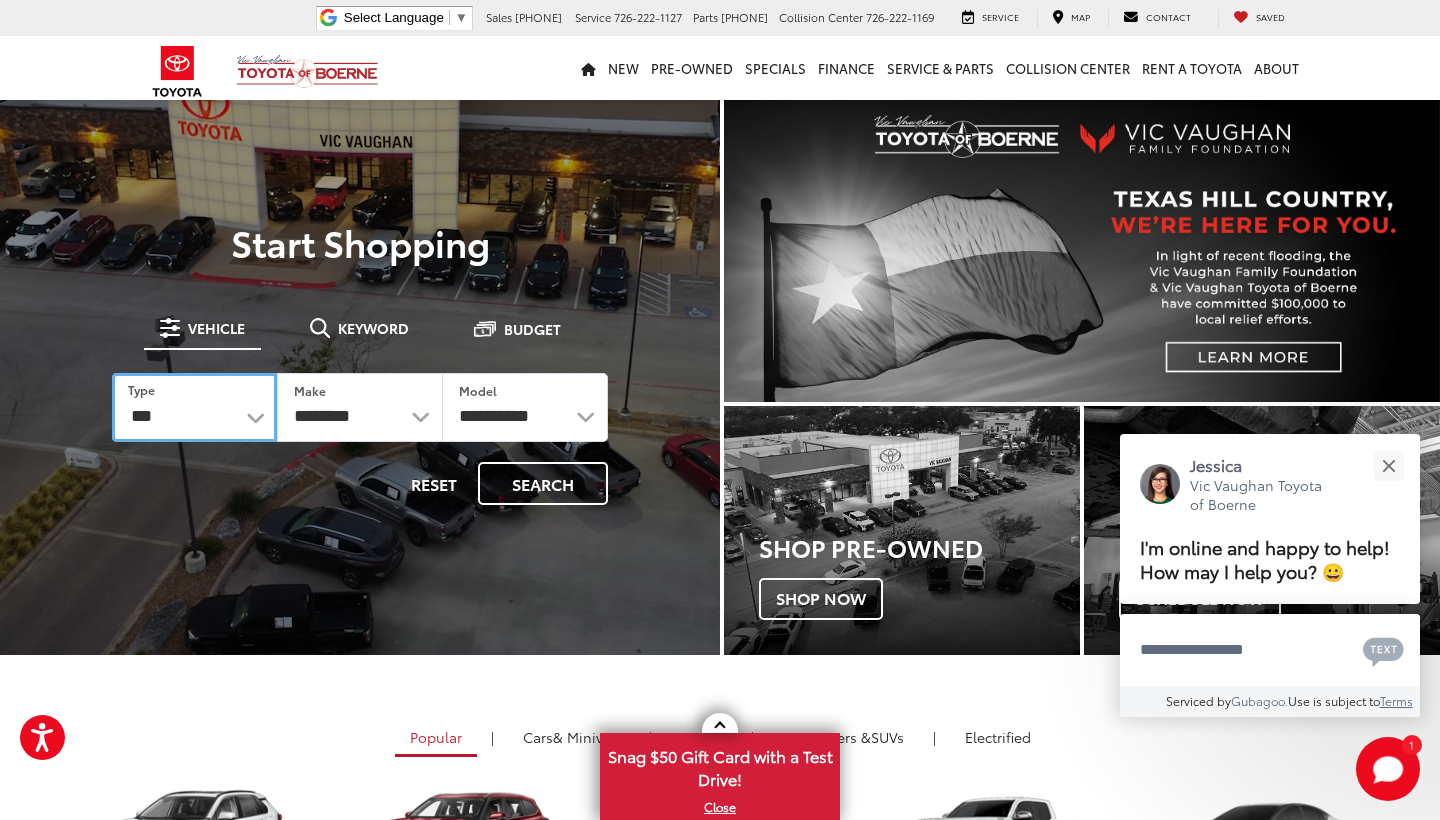 select on "******" 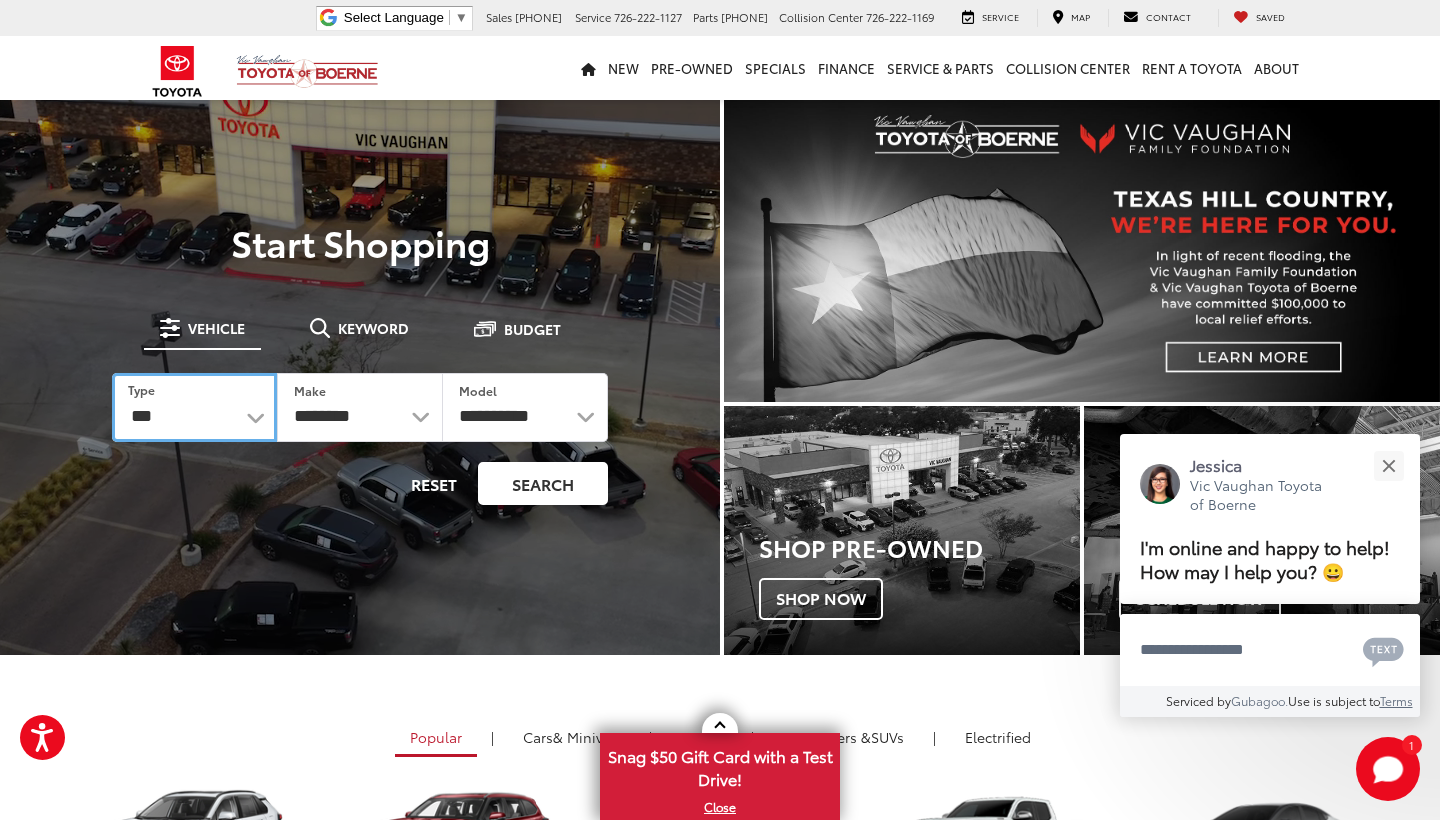select 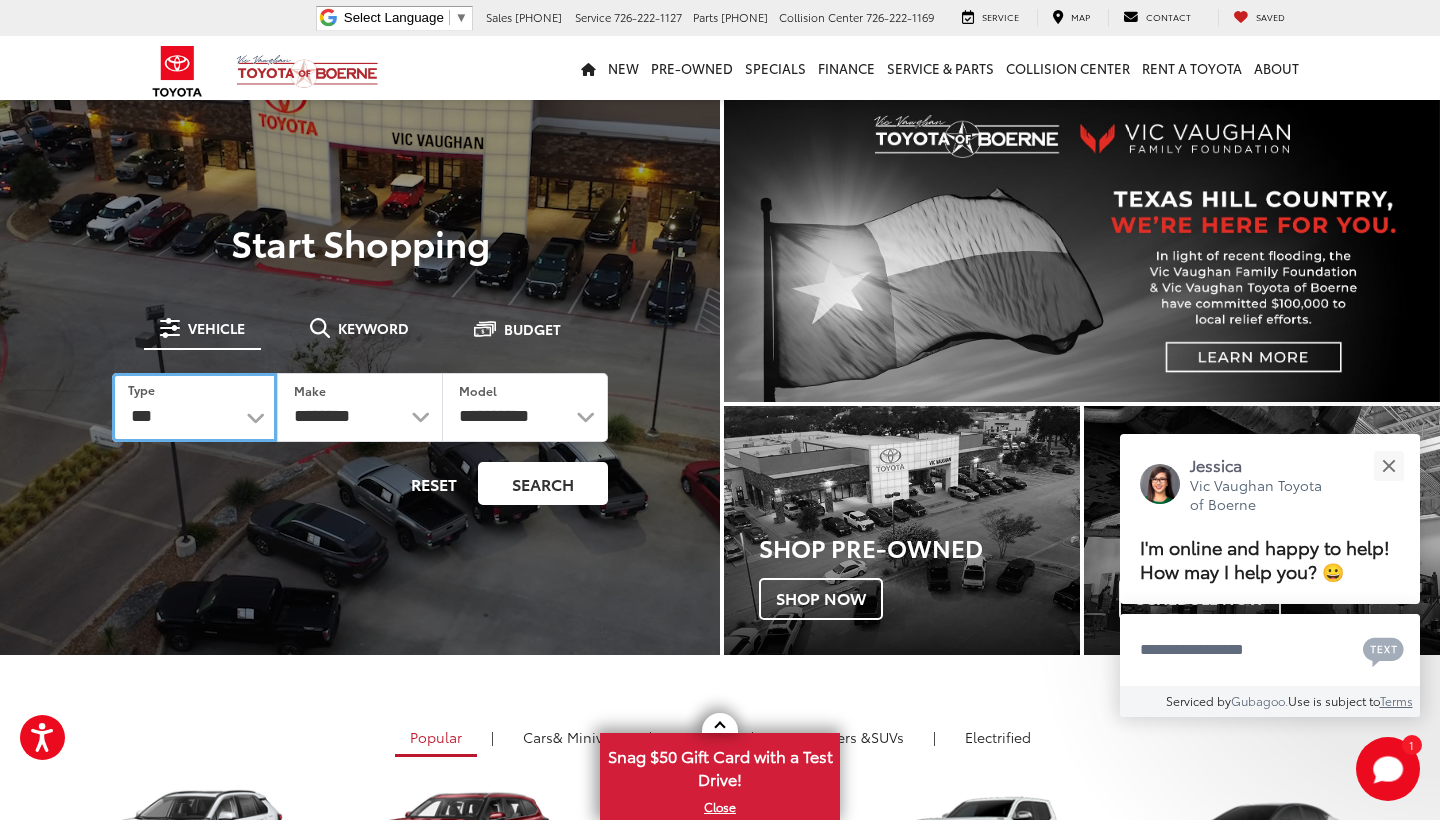 select 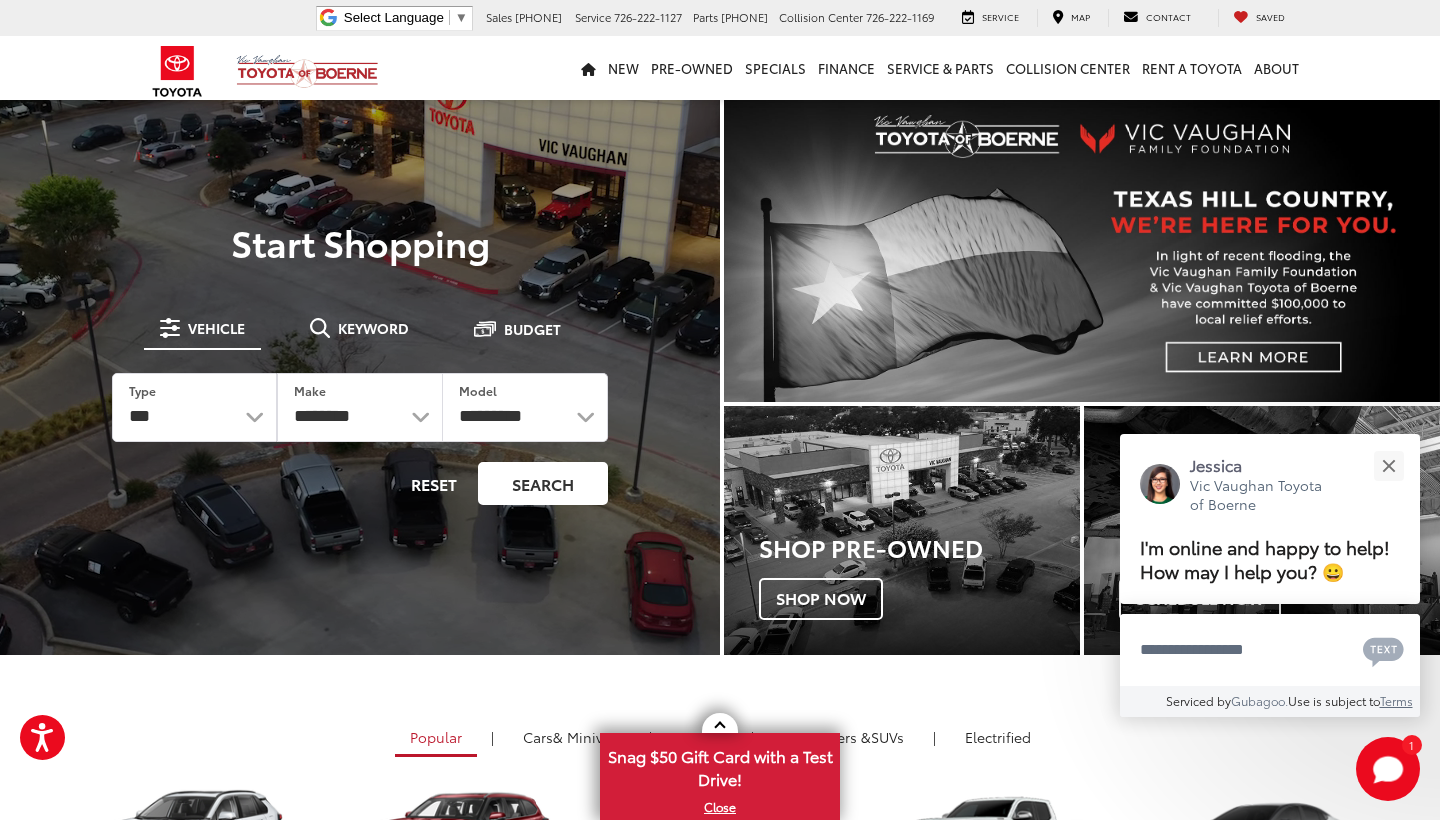 click on "Search" at bounding box center (543, 483) 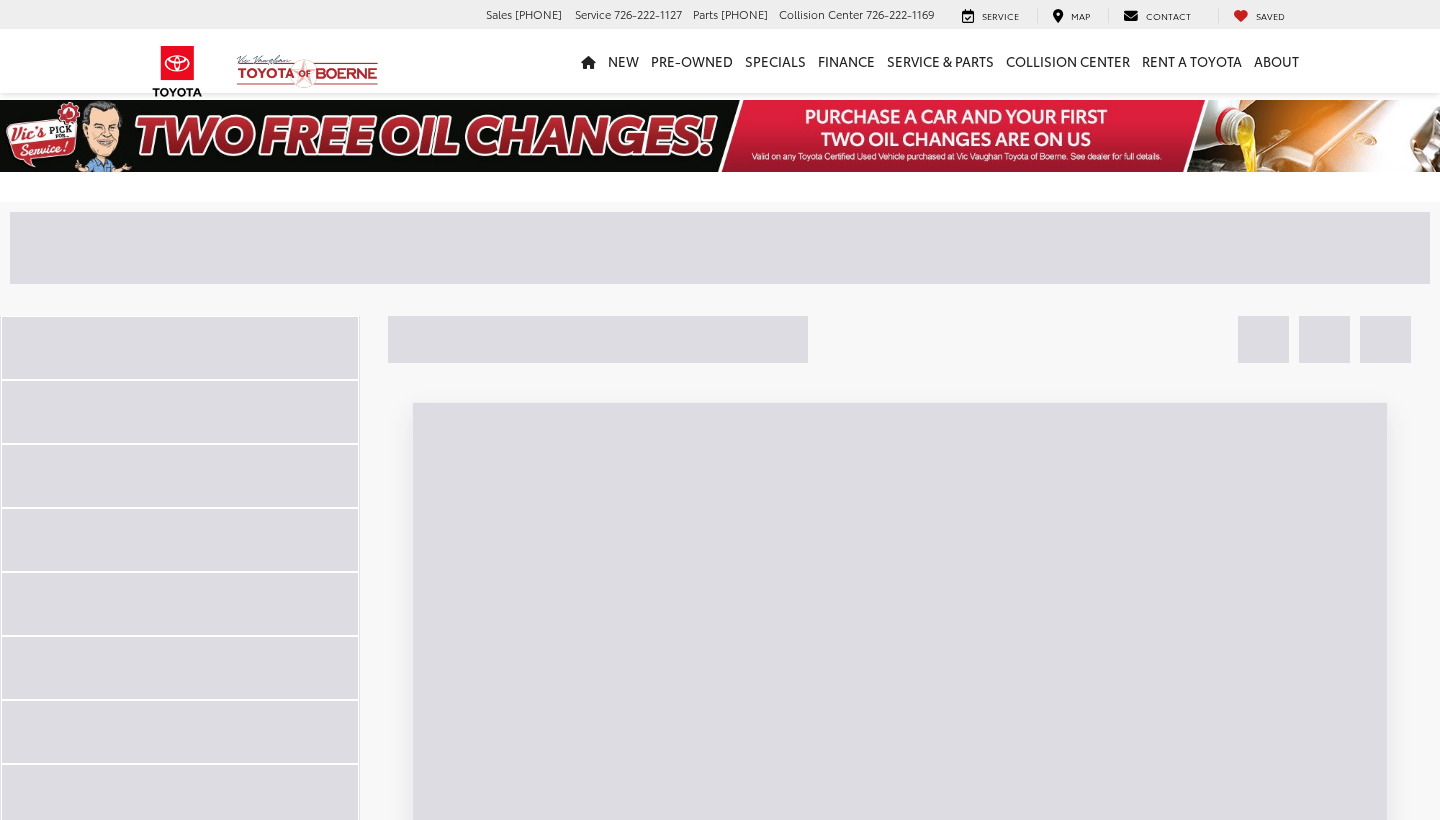 scroll, scrollTop: 0, scrollLeft: 0, axis: both 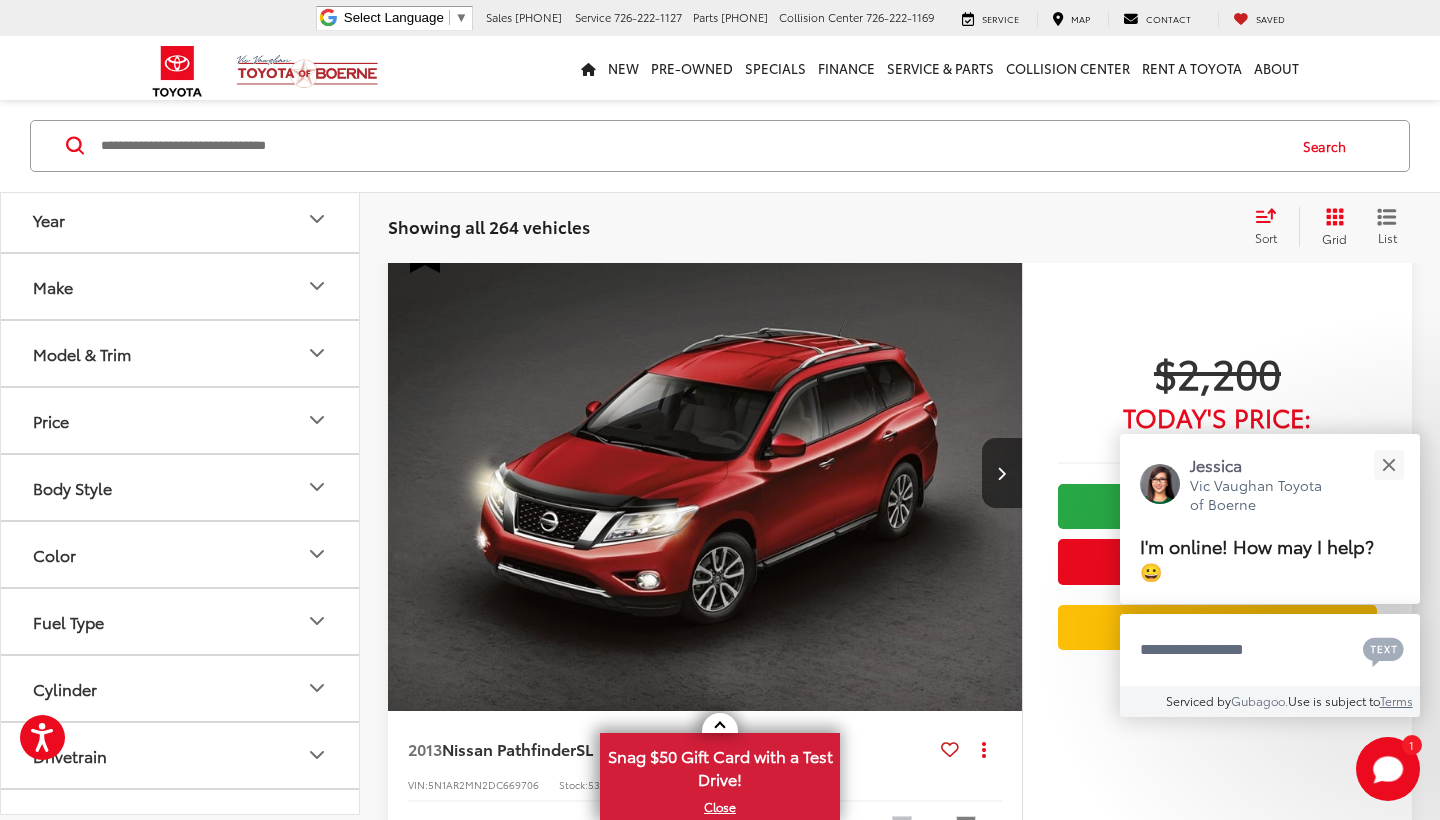 click on "Make" at bounding box center [181, 286] 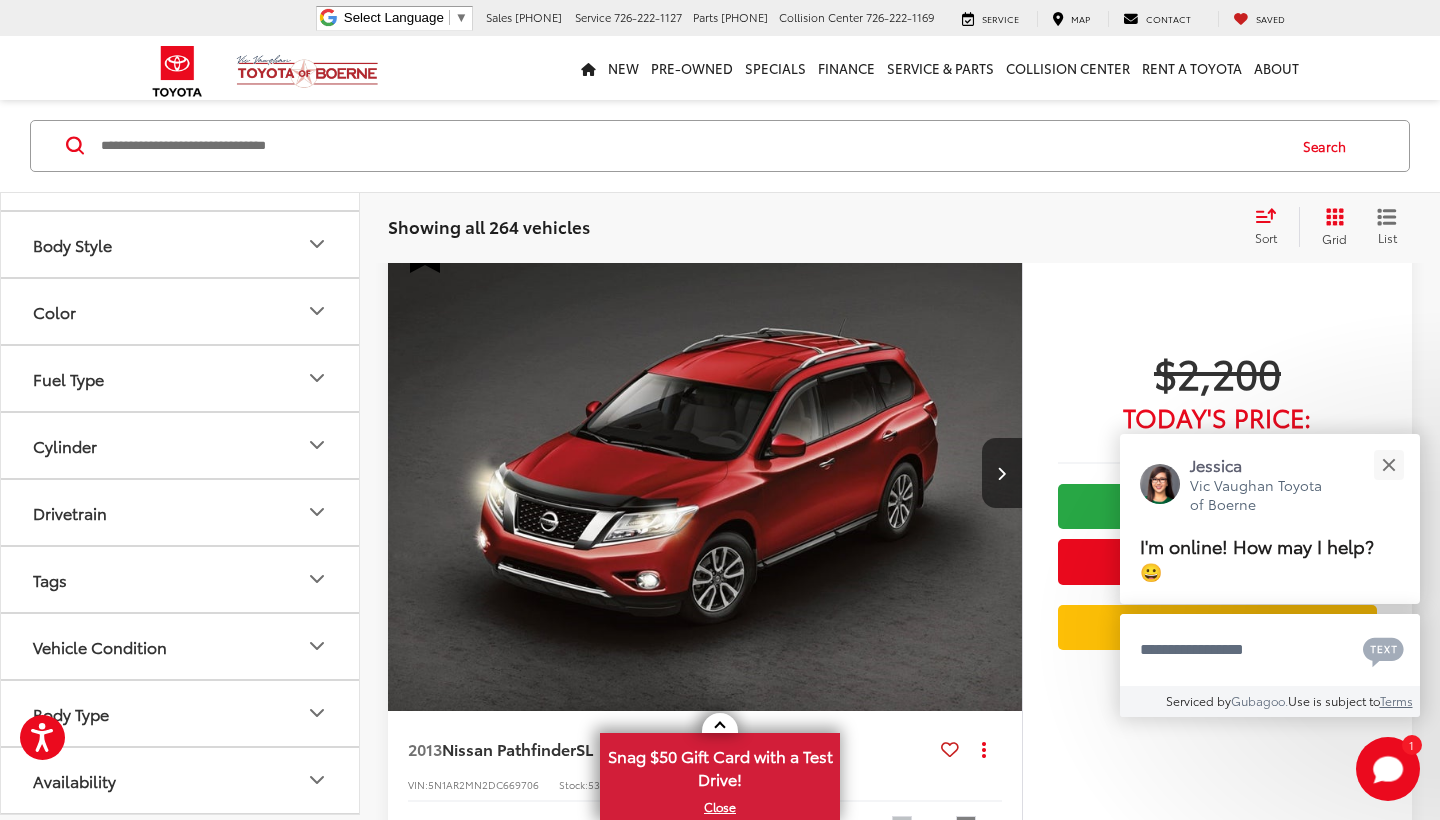 scroll, scrollTop: 804, scrollLeft: 0, axis: vertical 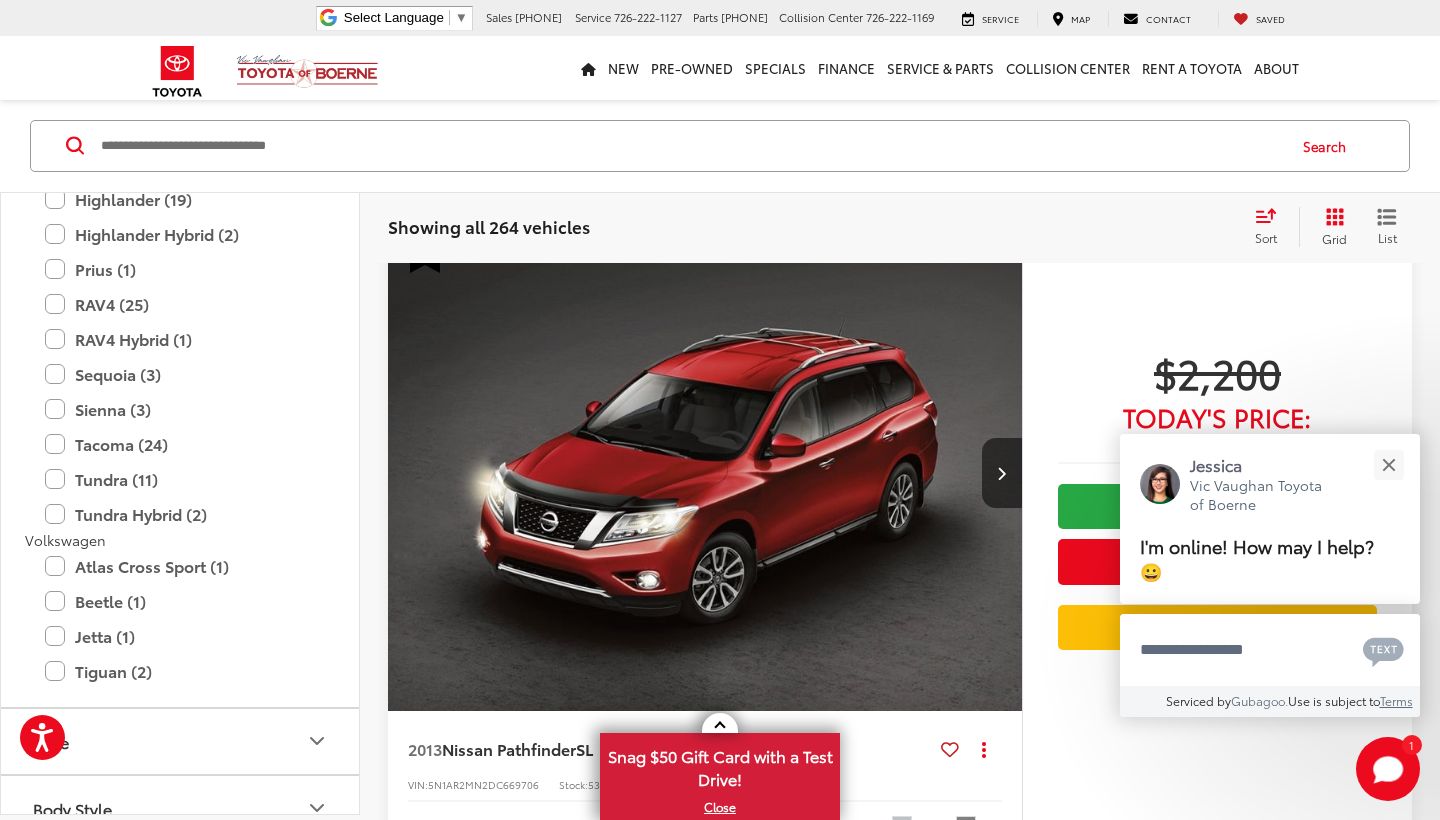 click on "Grand Highlander (1)" at bounding box center (180, 164) 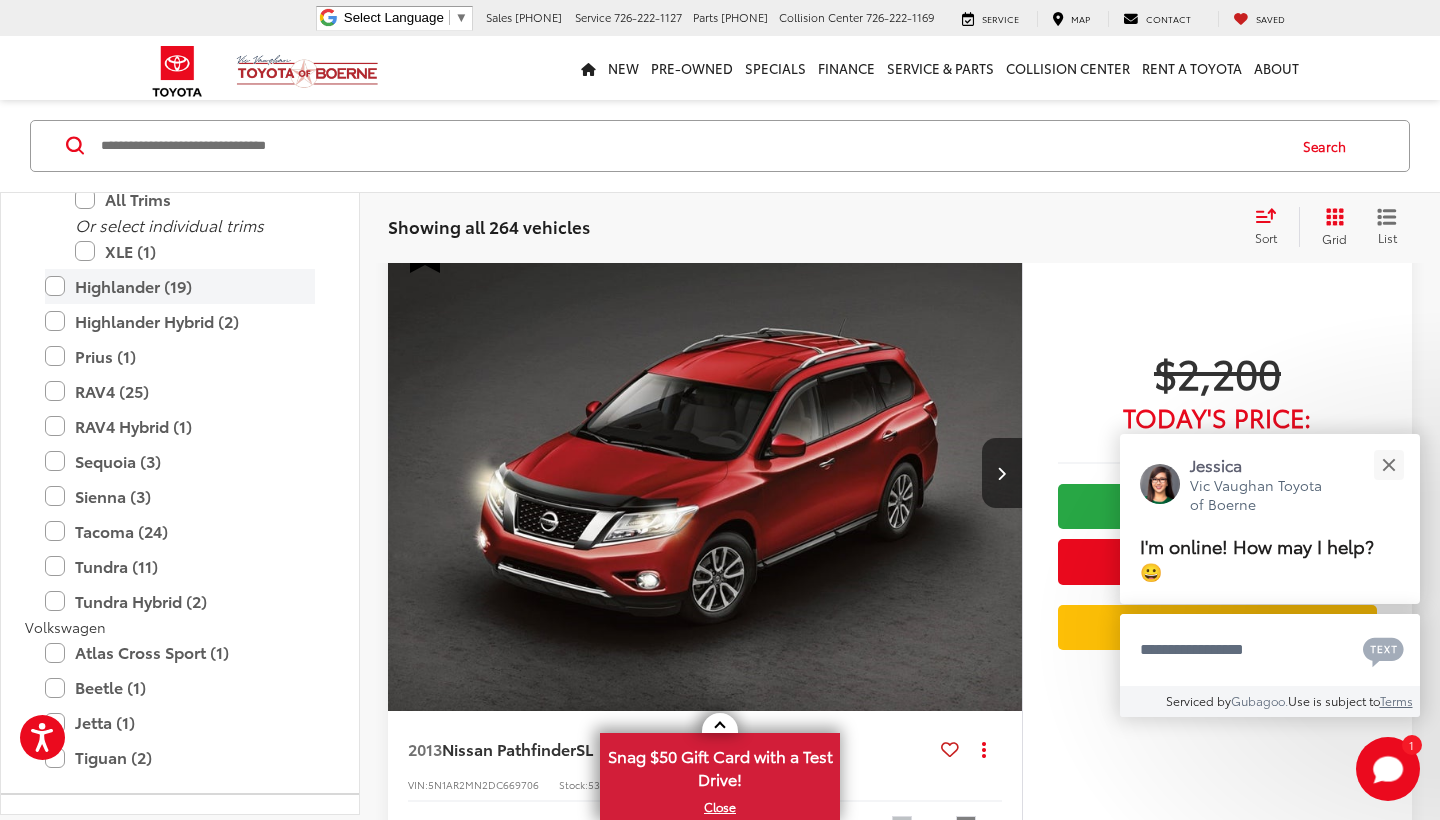 scroll, scrollTop: 102, scrollLeft: 0, axis: vertical 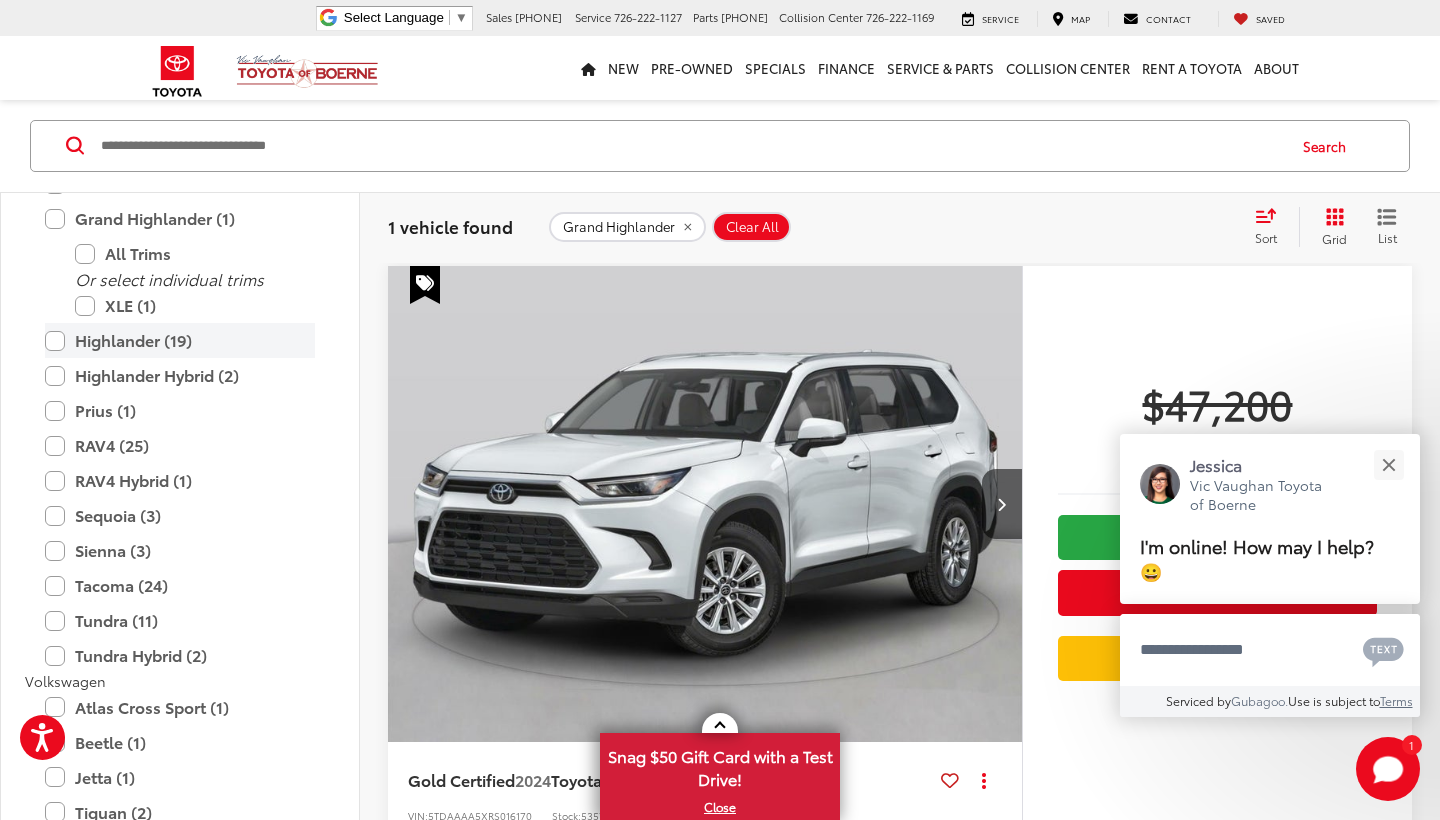 click on "Highlander (19)" at bounding box center [180, 340] 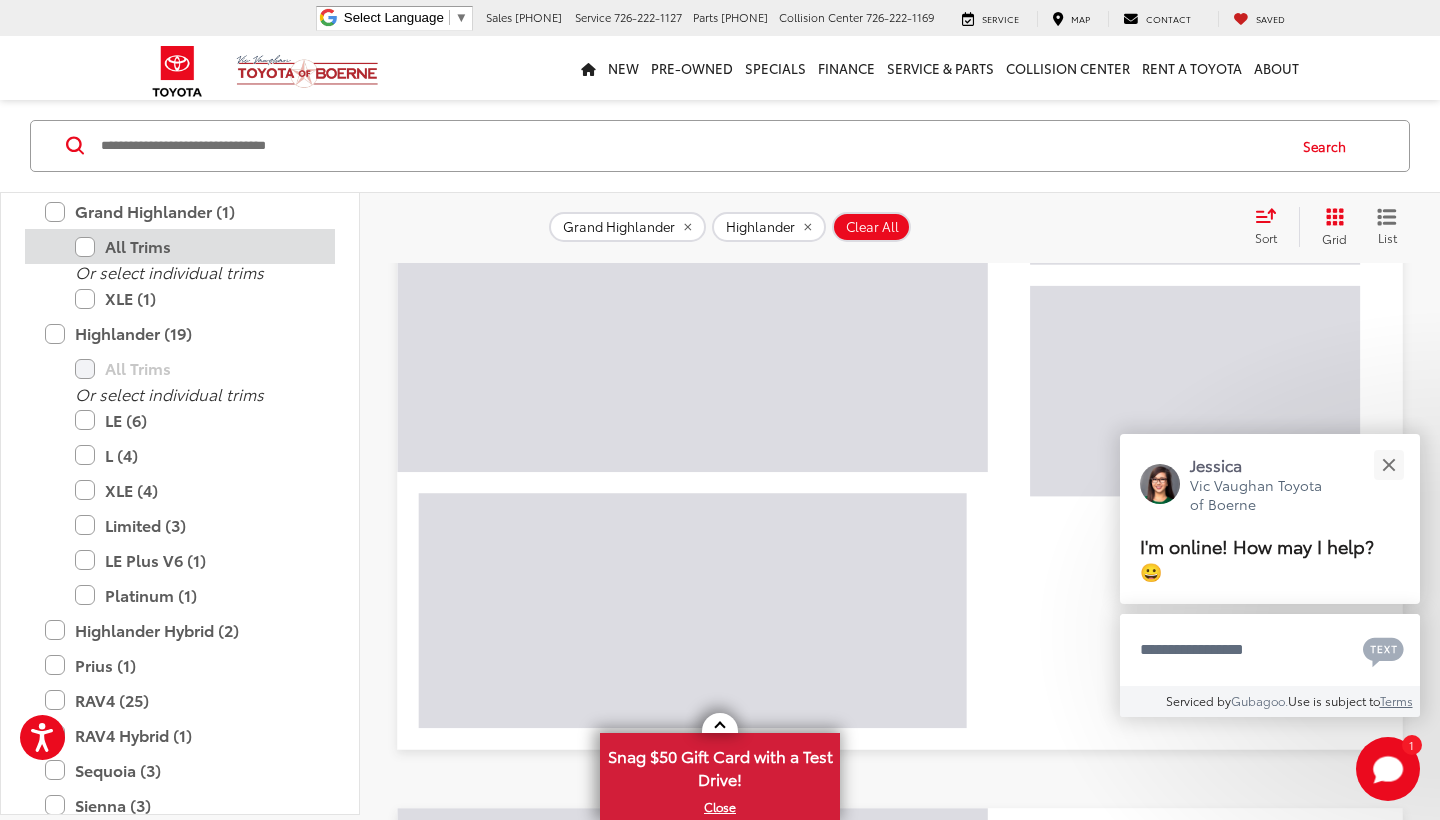 scroll, scrollTop: 301, scrollLeft: 0, axis: vertical 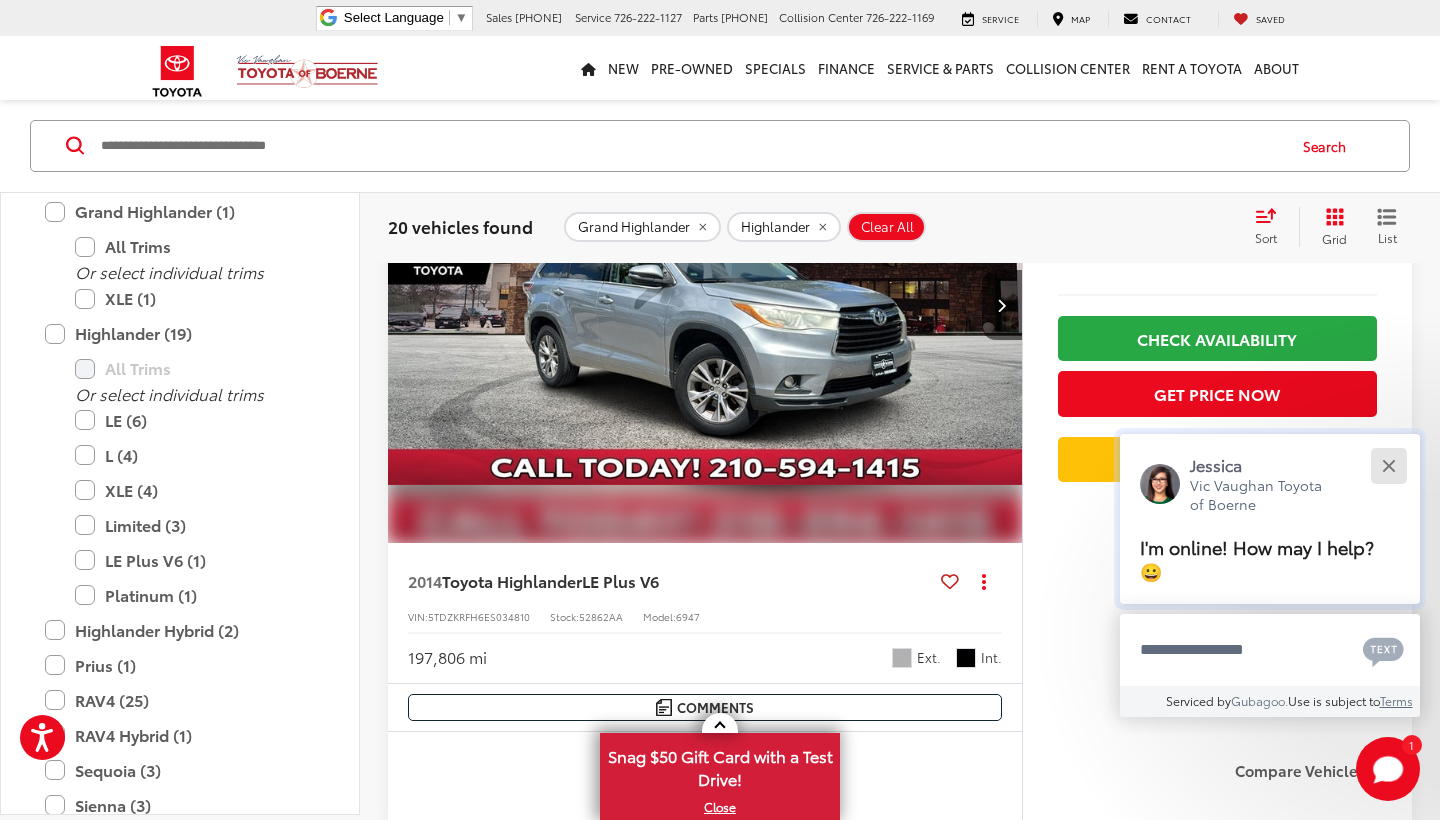 click at bounding box center (1388, 465) 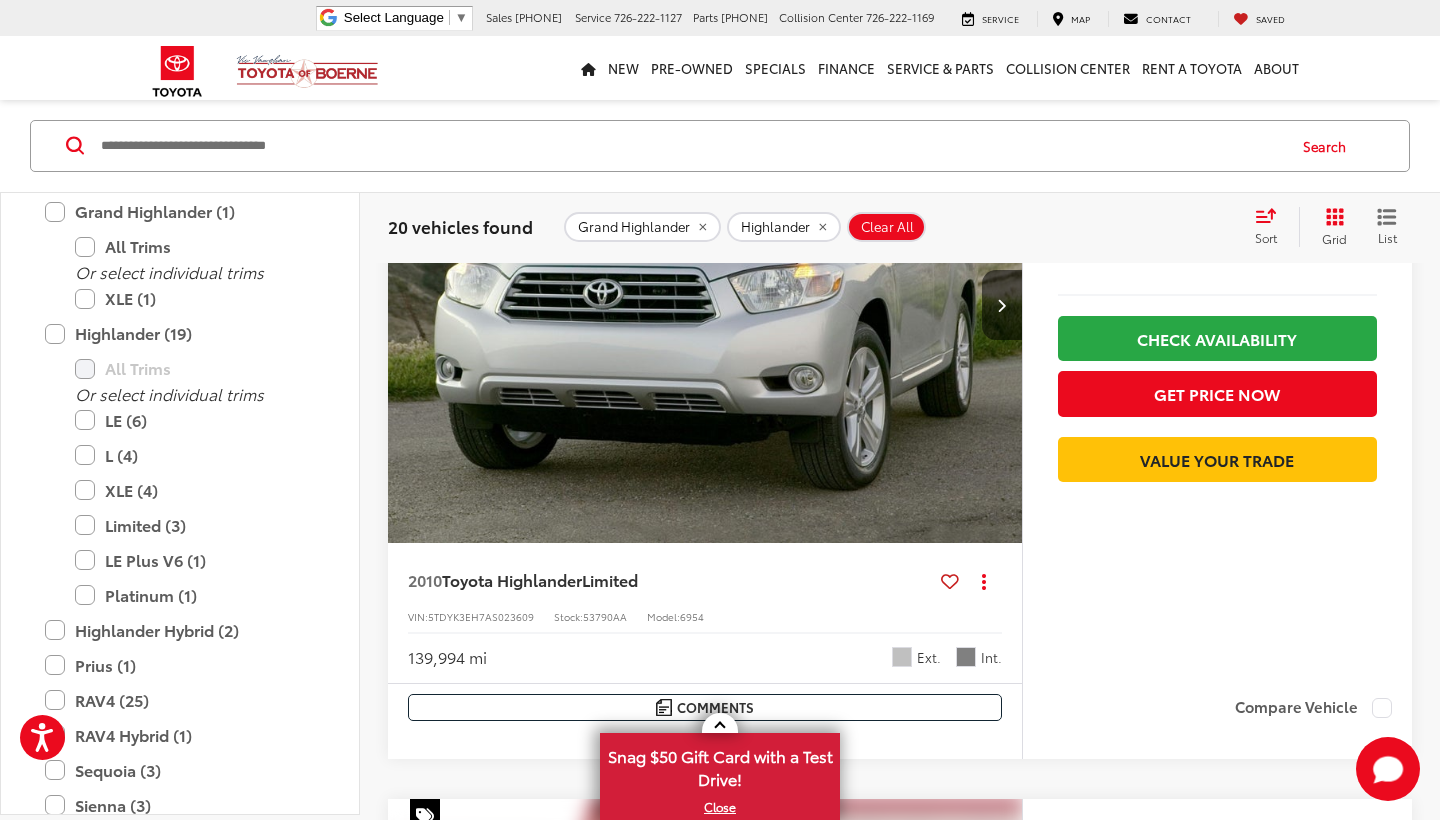 scroll, scrollTop: 1155, scrollLeft: 0, axis: vertical 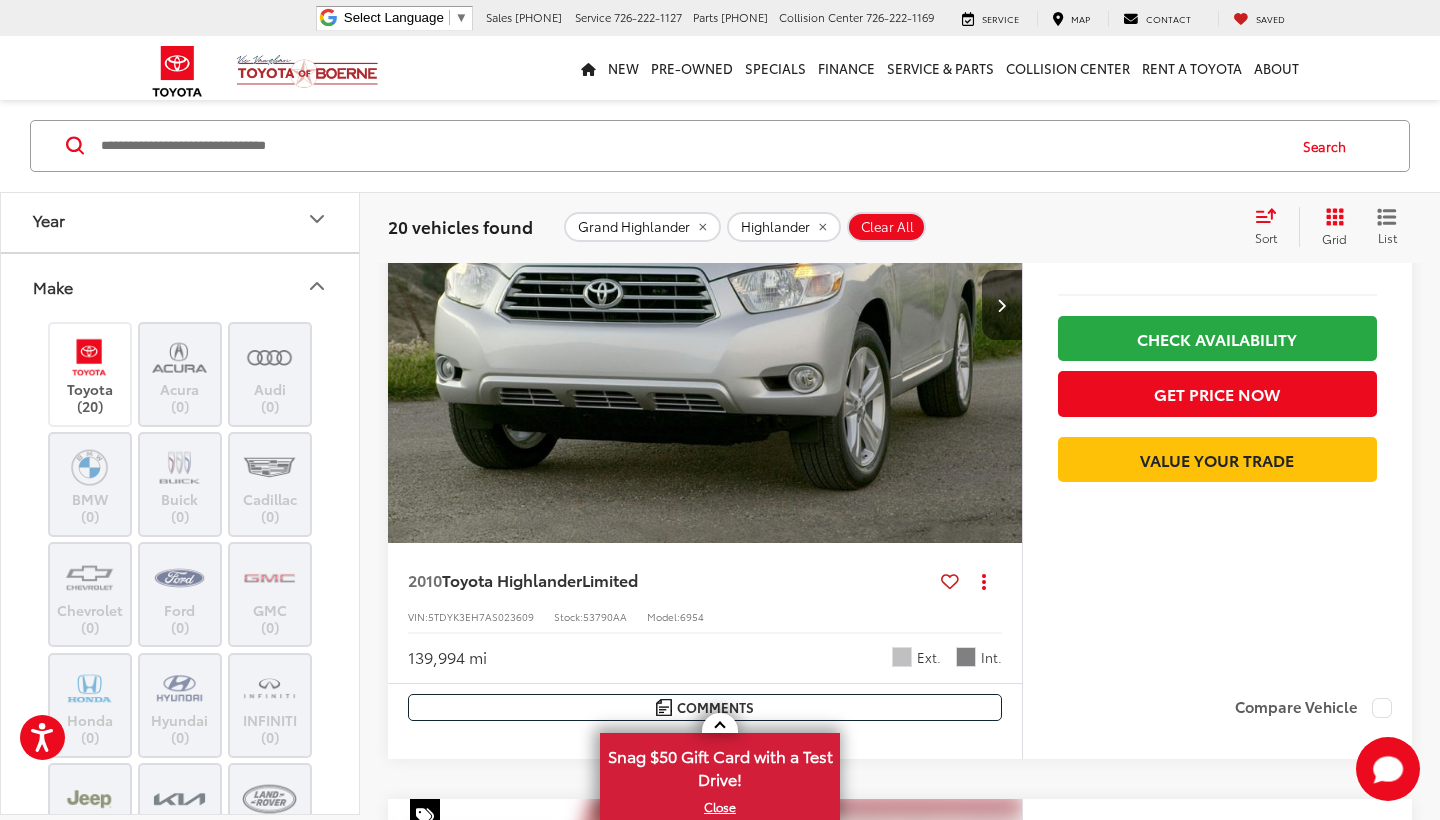 click on "Year" at bounding box center (181, 219) 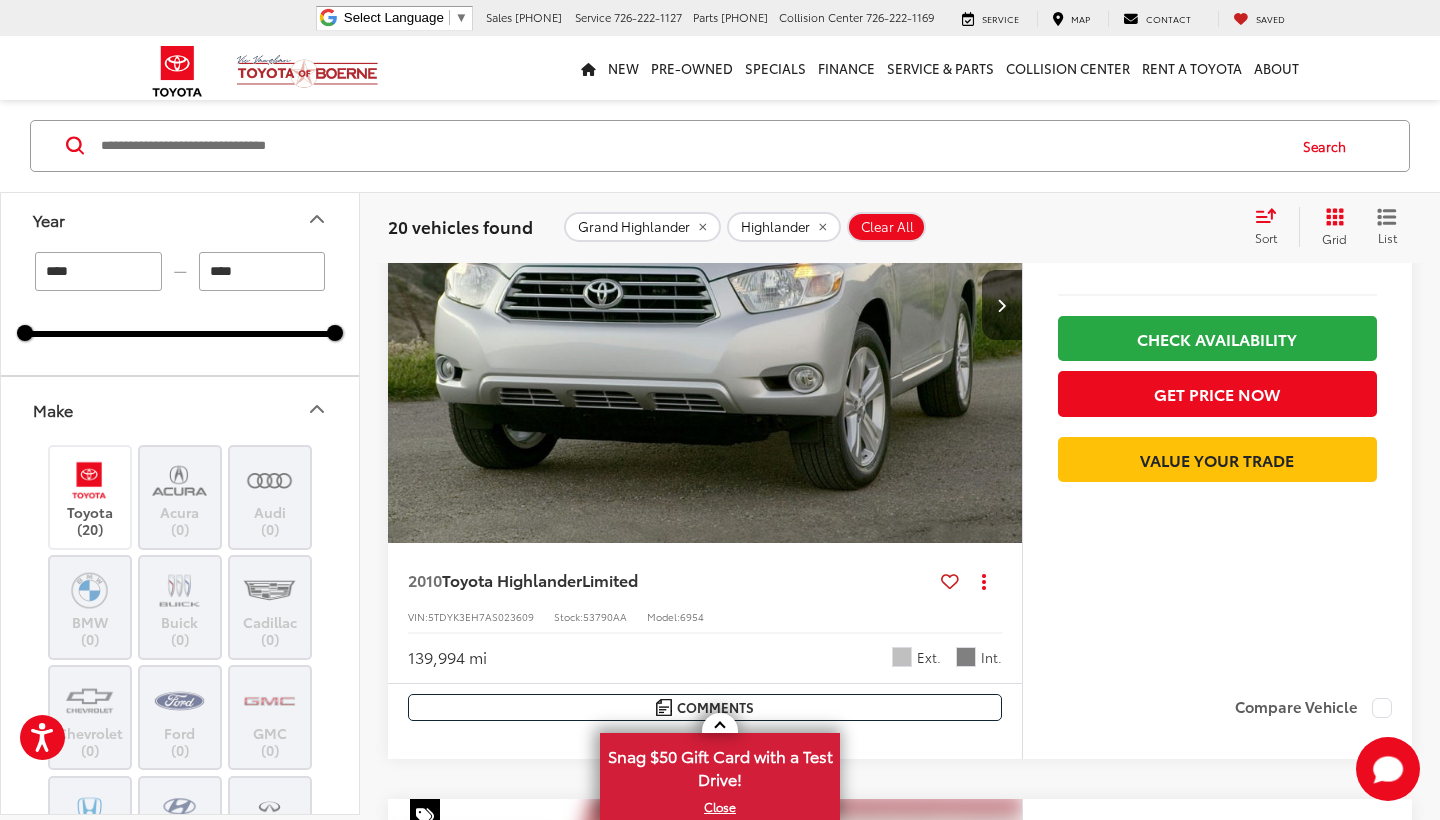 click on "****" at bounding box center [98, 271] 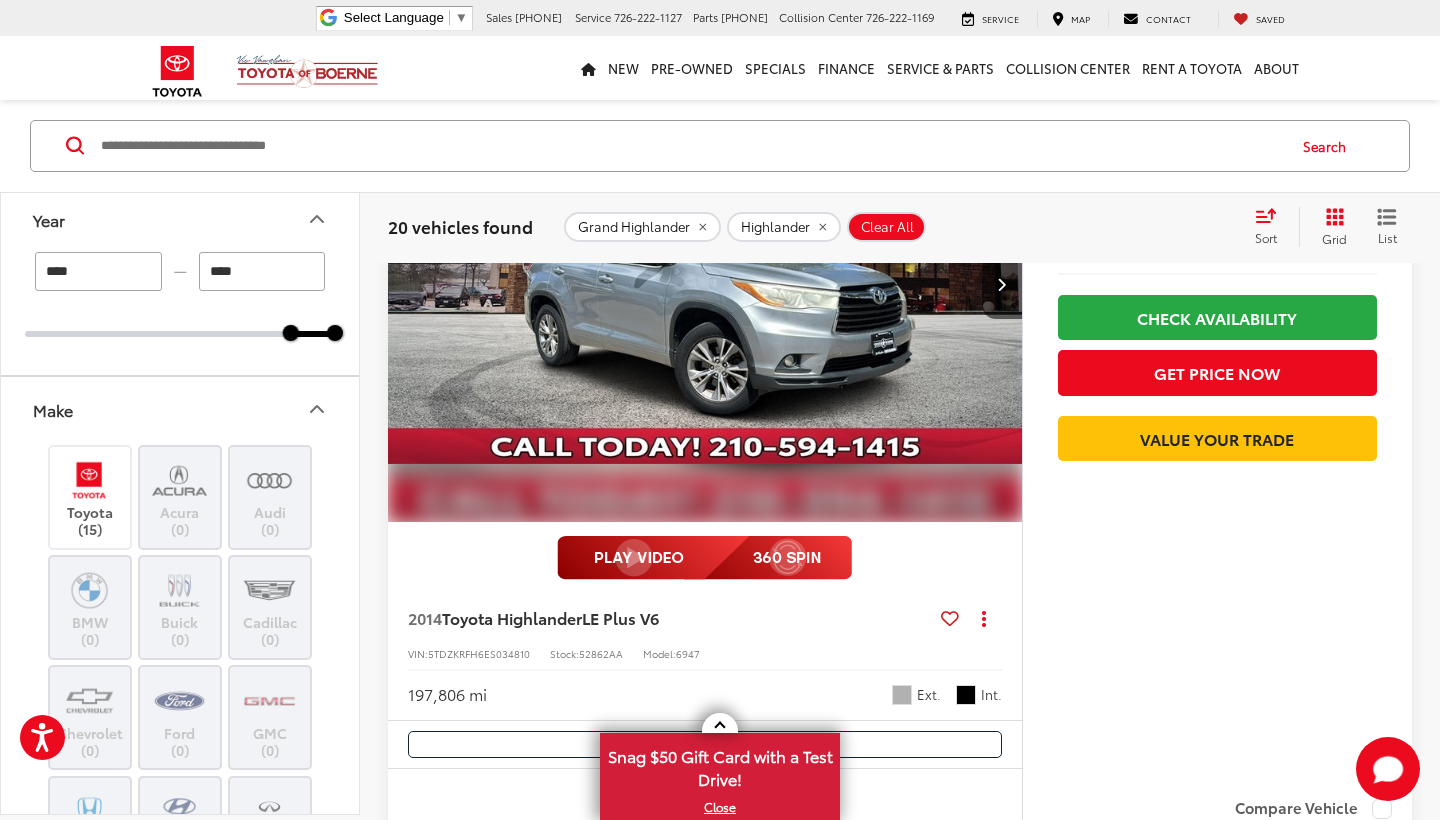 scroll, scrollTop: 102, scrollLeft: 0, axis: vertical 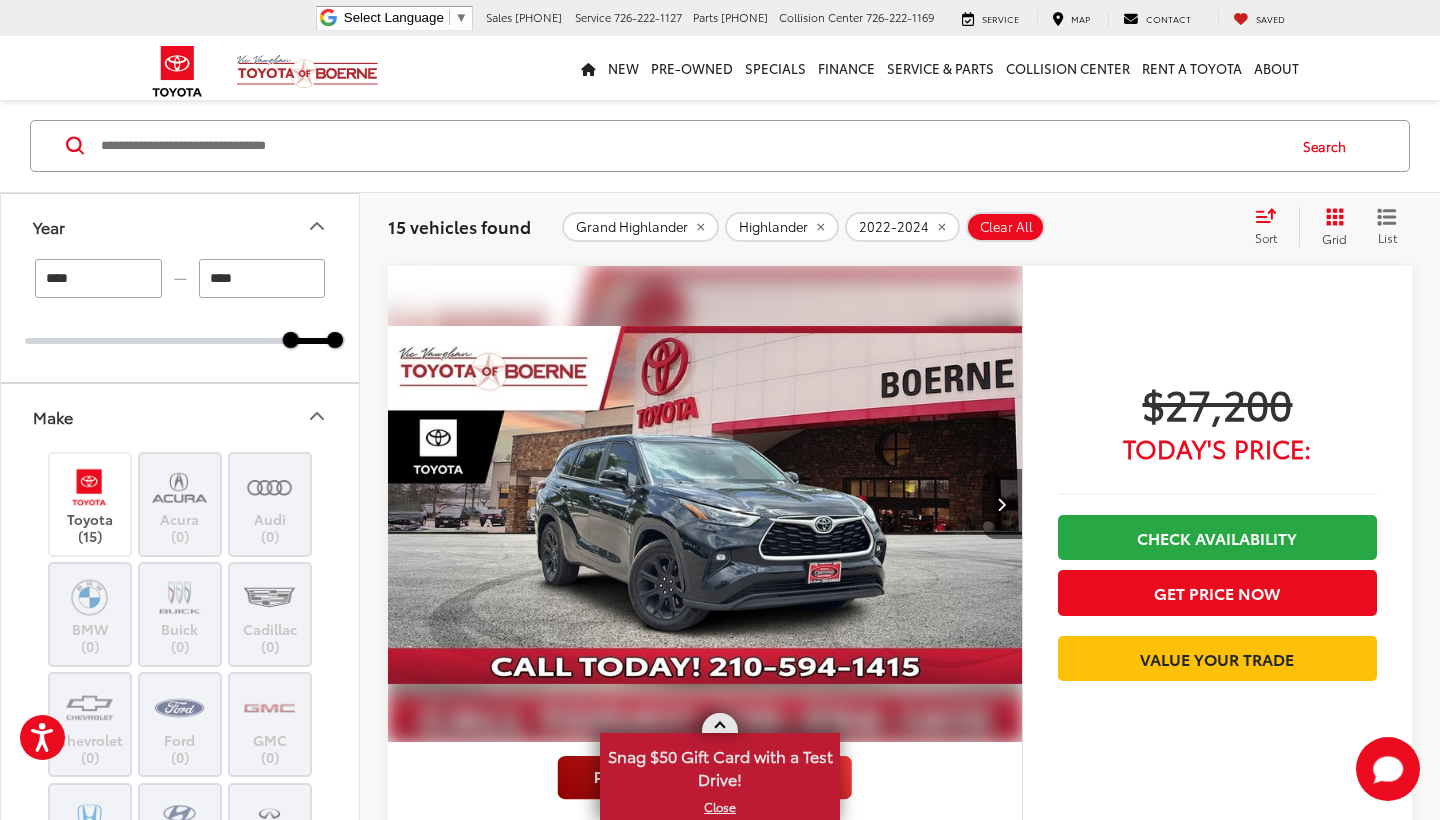 click on "X" at bounding box center (720, 807) 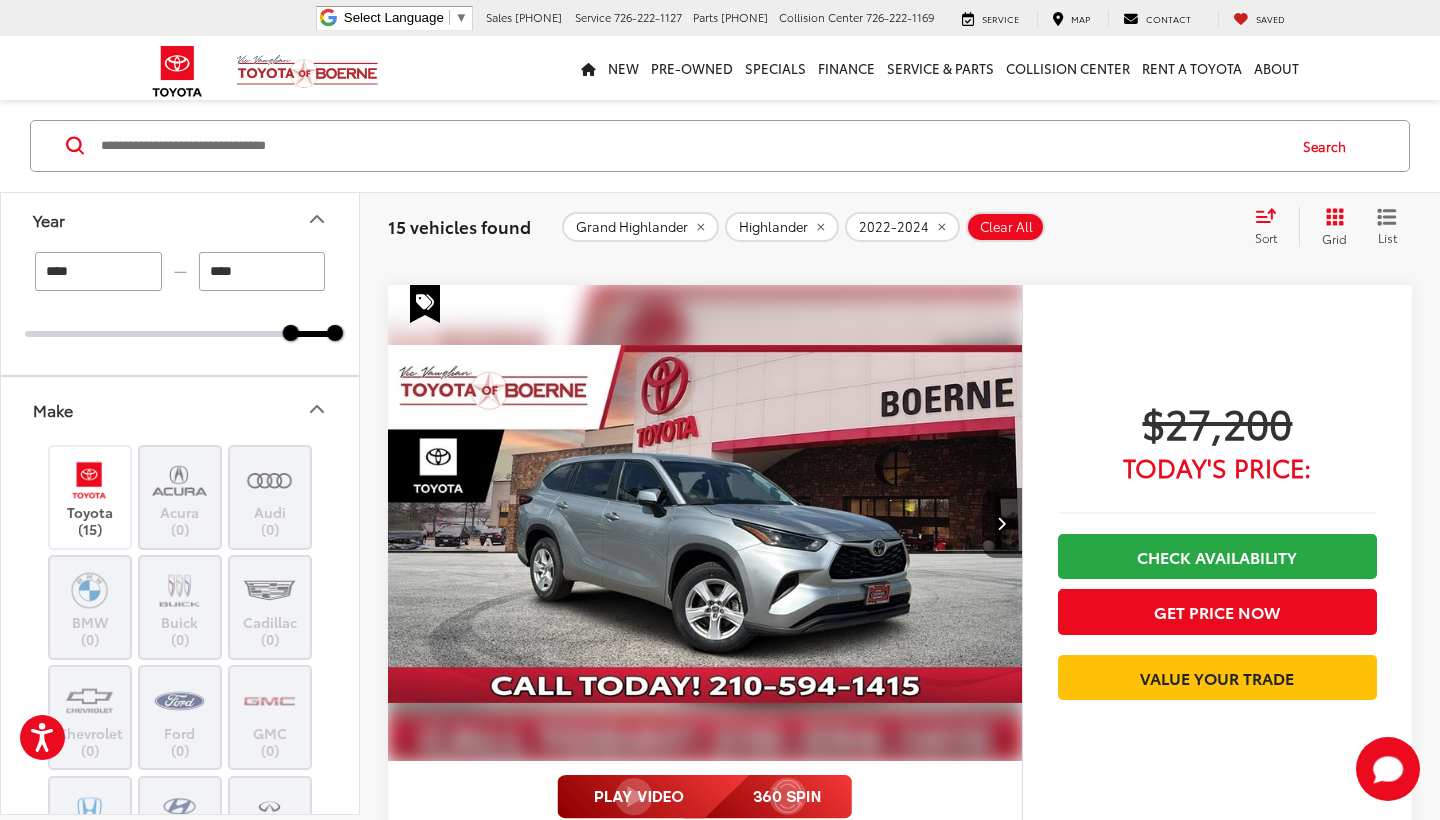 scroll, scrollTop: 939, scrollLeft: 0, axis: vertical 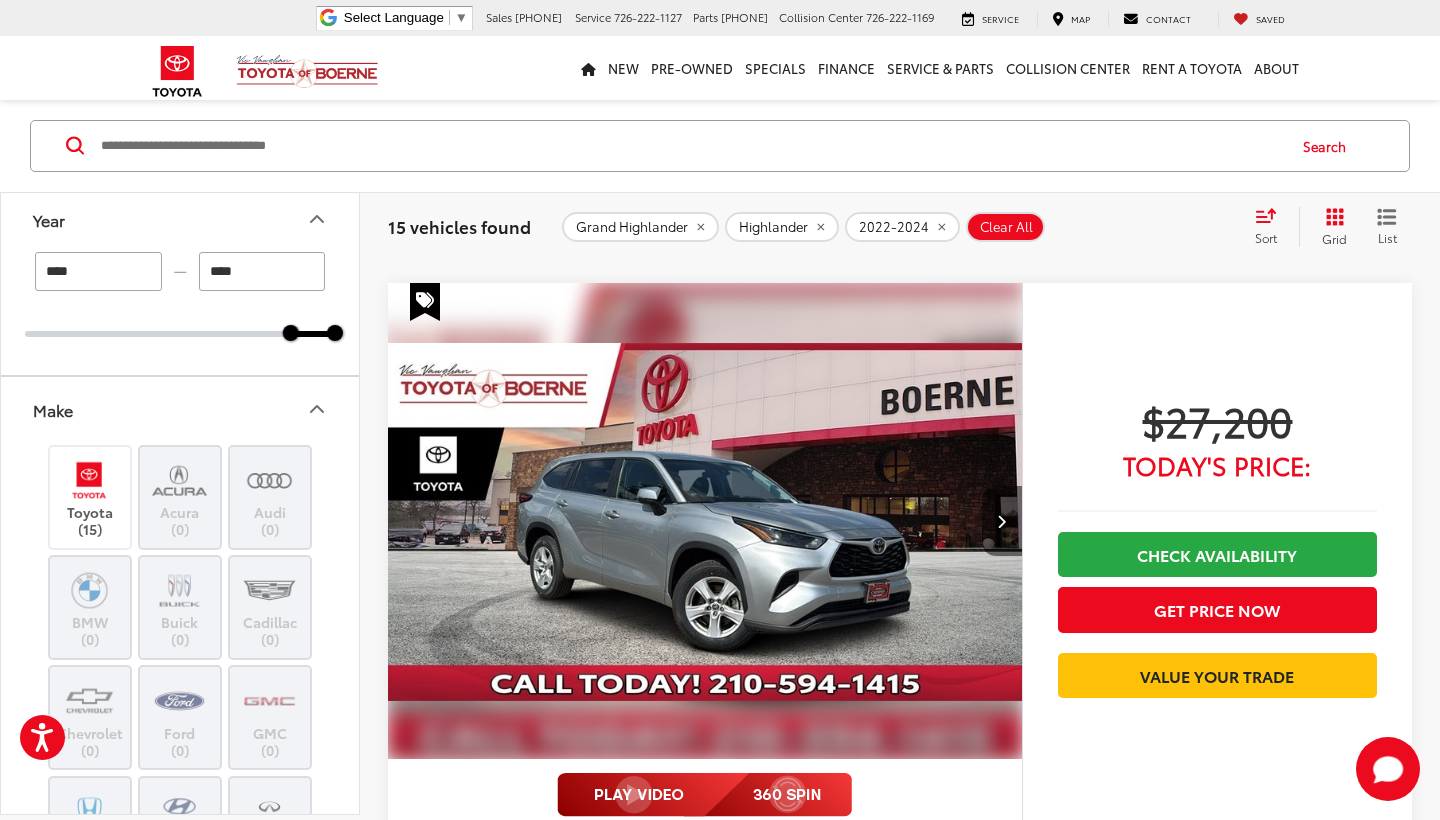 click at bounding box center (1001, 521) 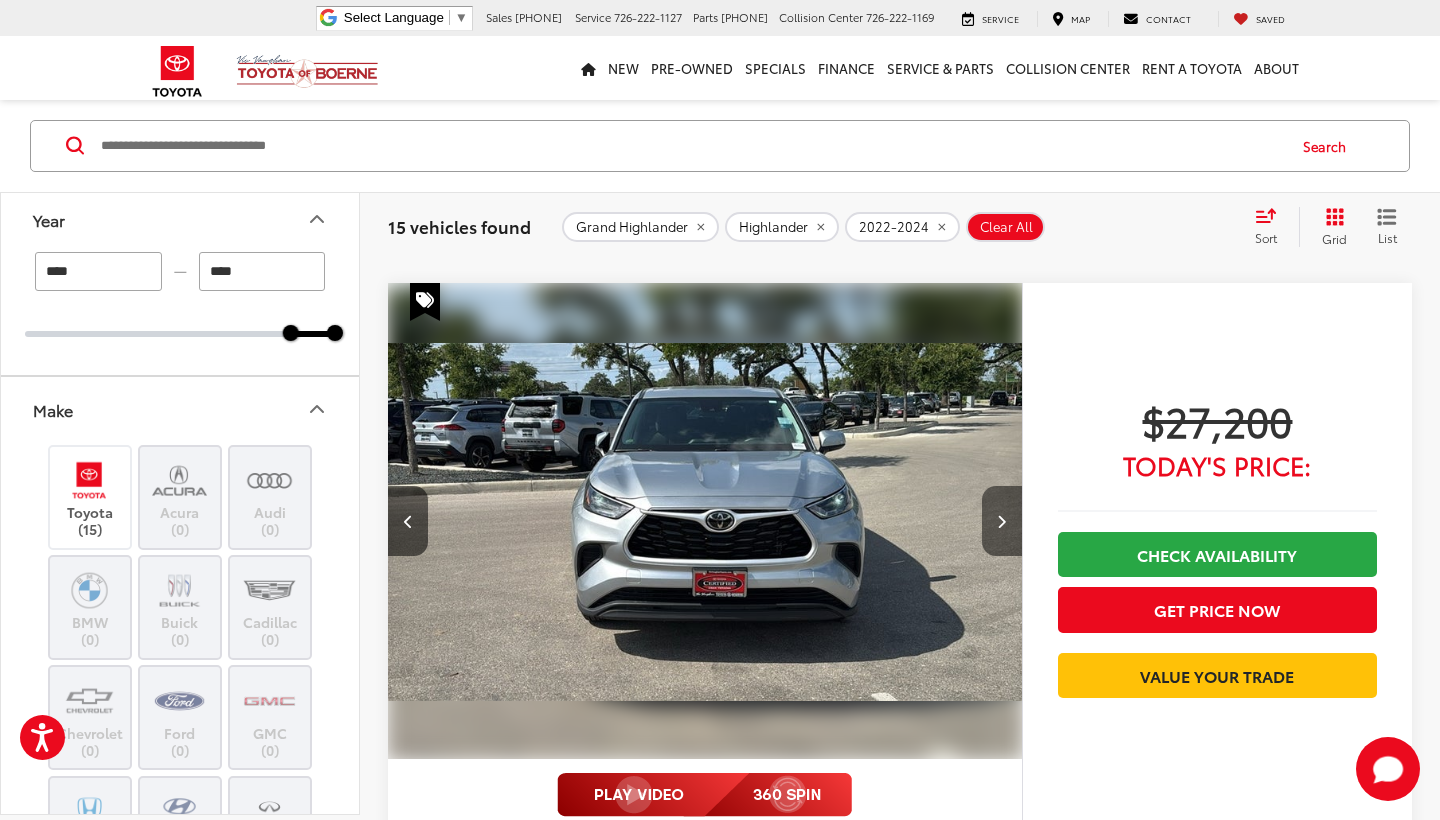 click at bounding box center (1001, 521) 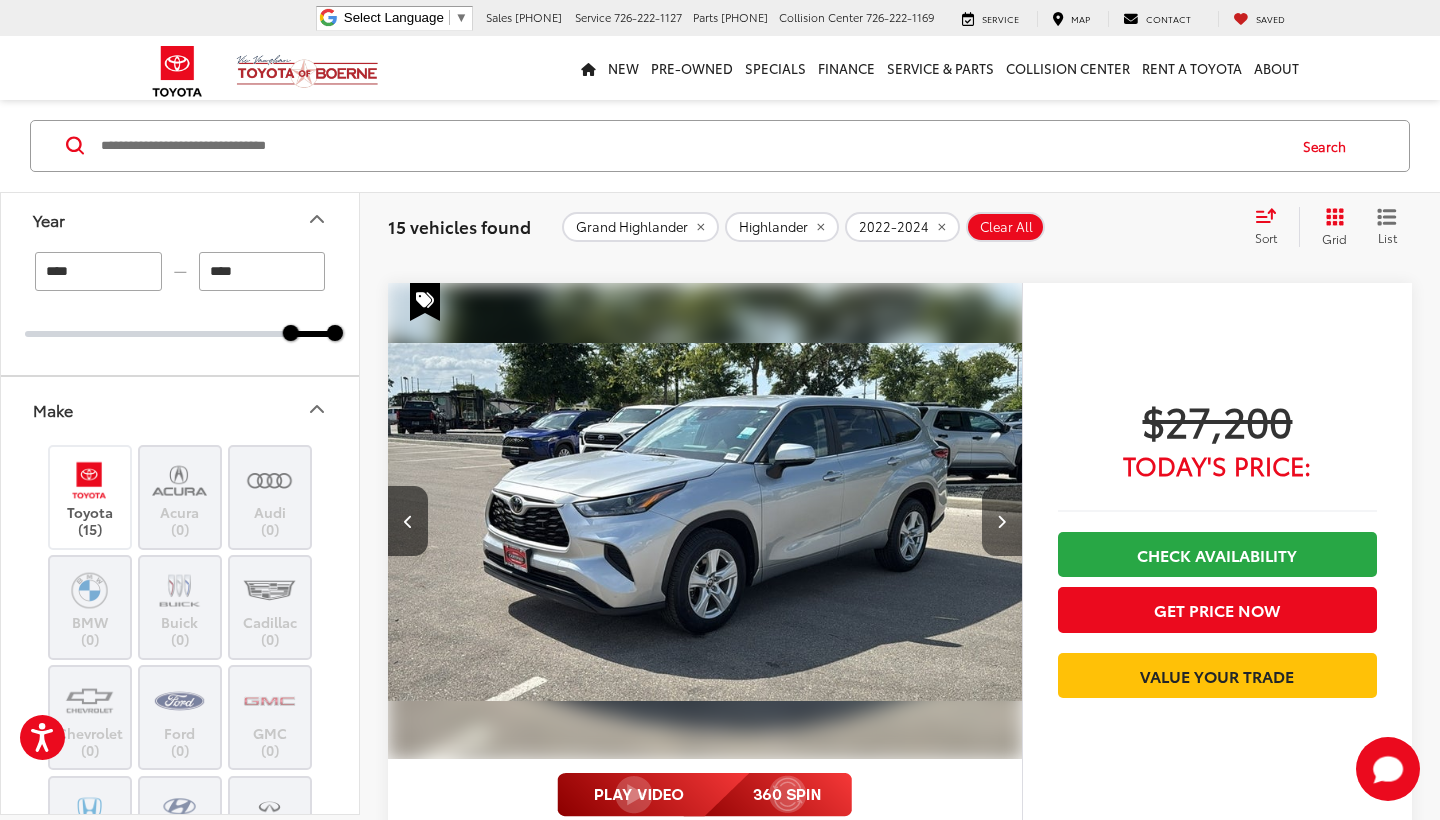 click at bounding box center [1001, 521] 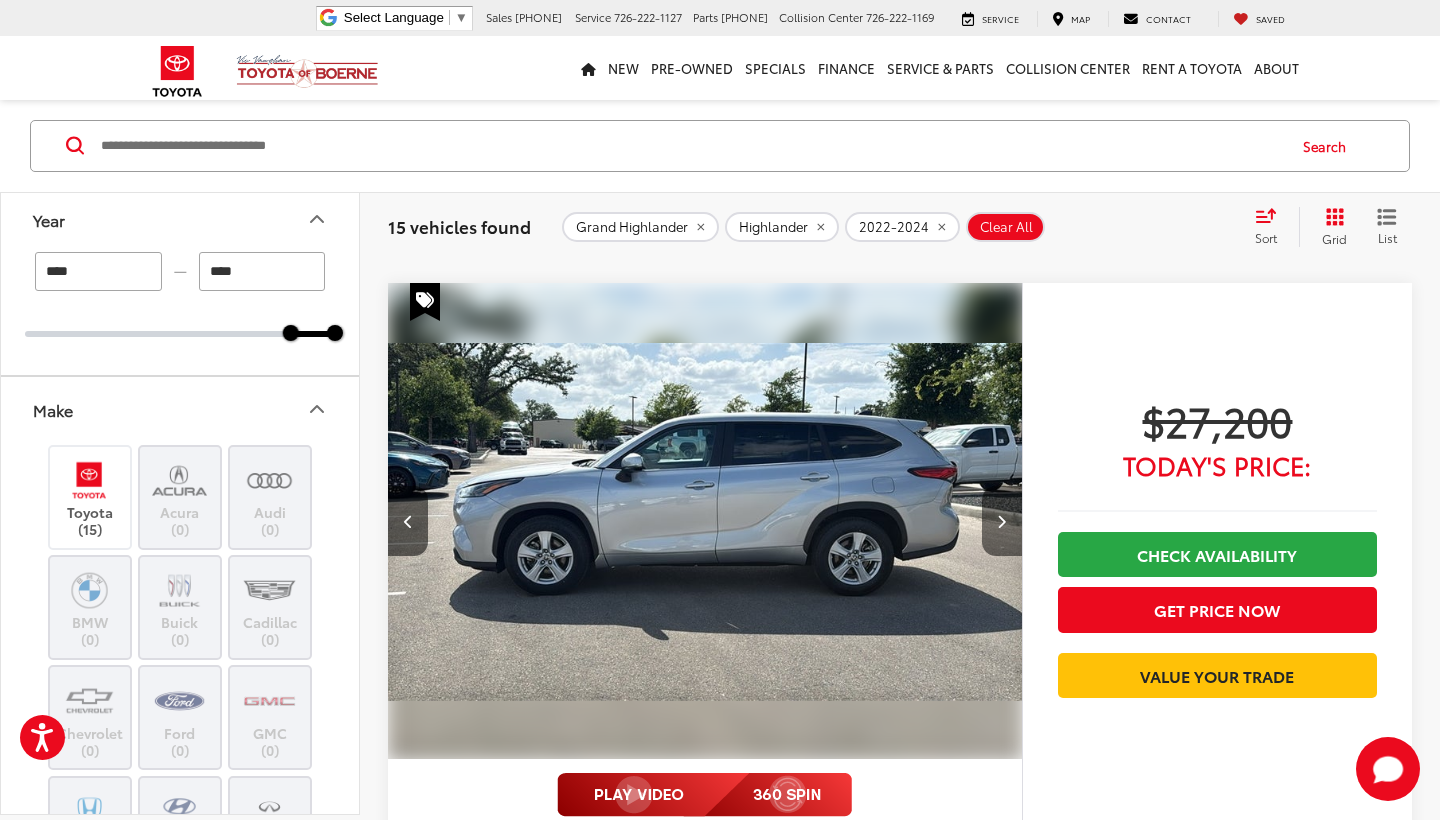 click at bounding box center (1001, 521) 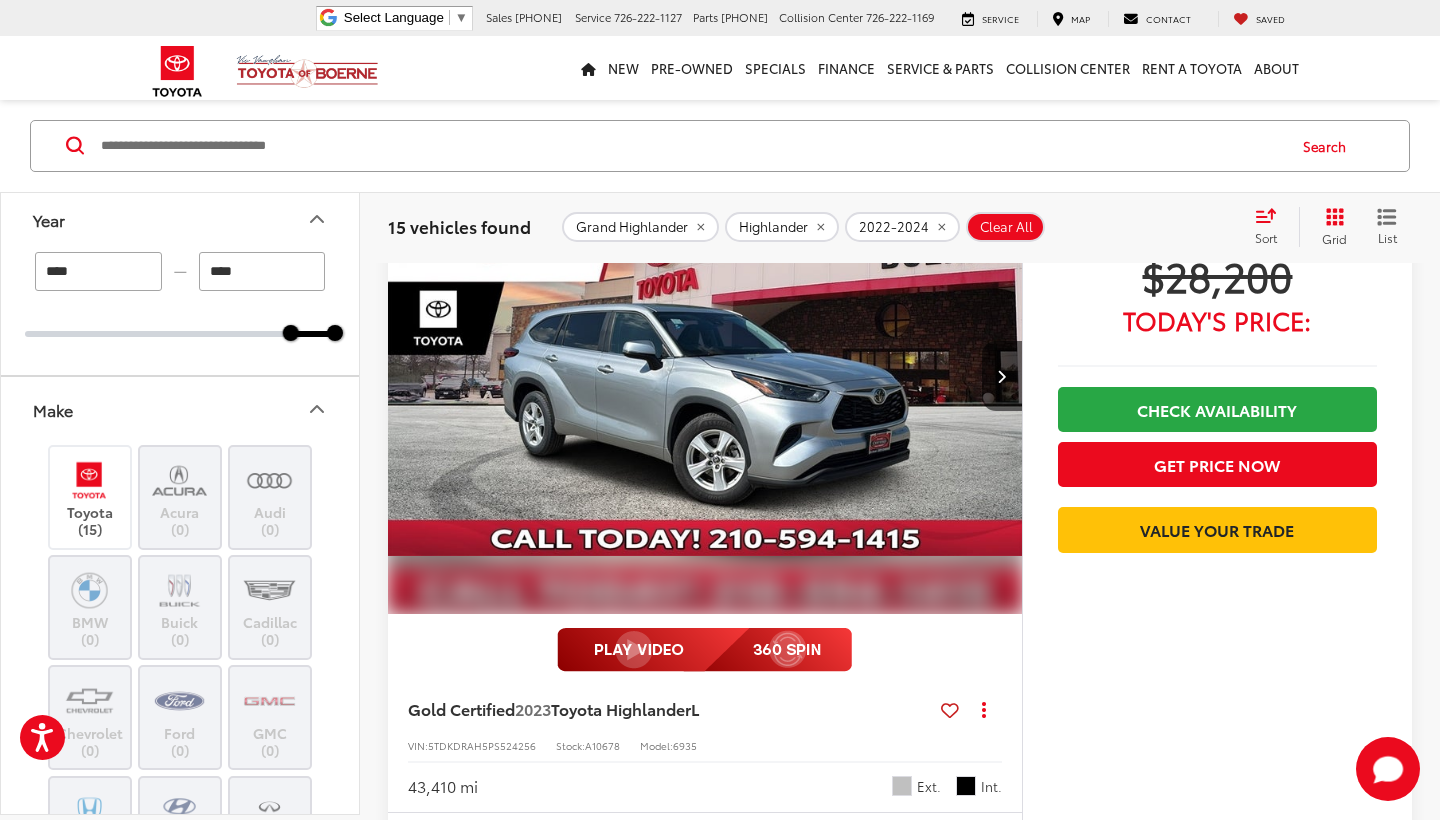 scroll, scrollTop: 3552, scrollLeft: 0, axis: vertical 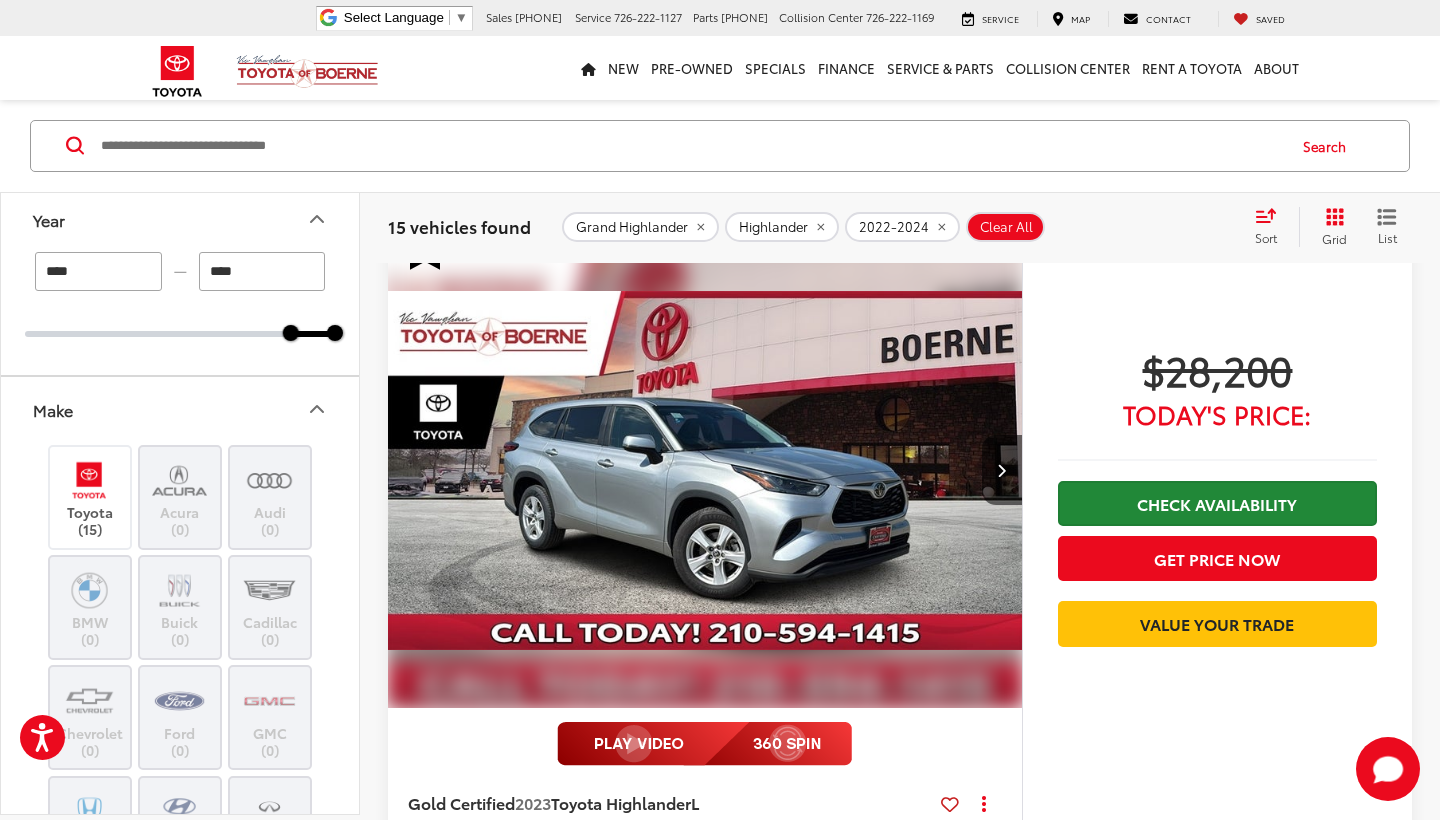 click on "Check Availability" at bounding box center (1217, 503) 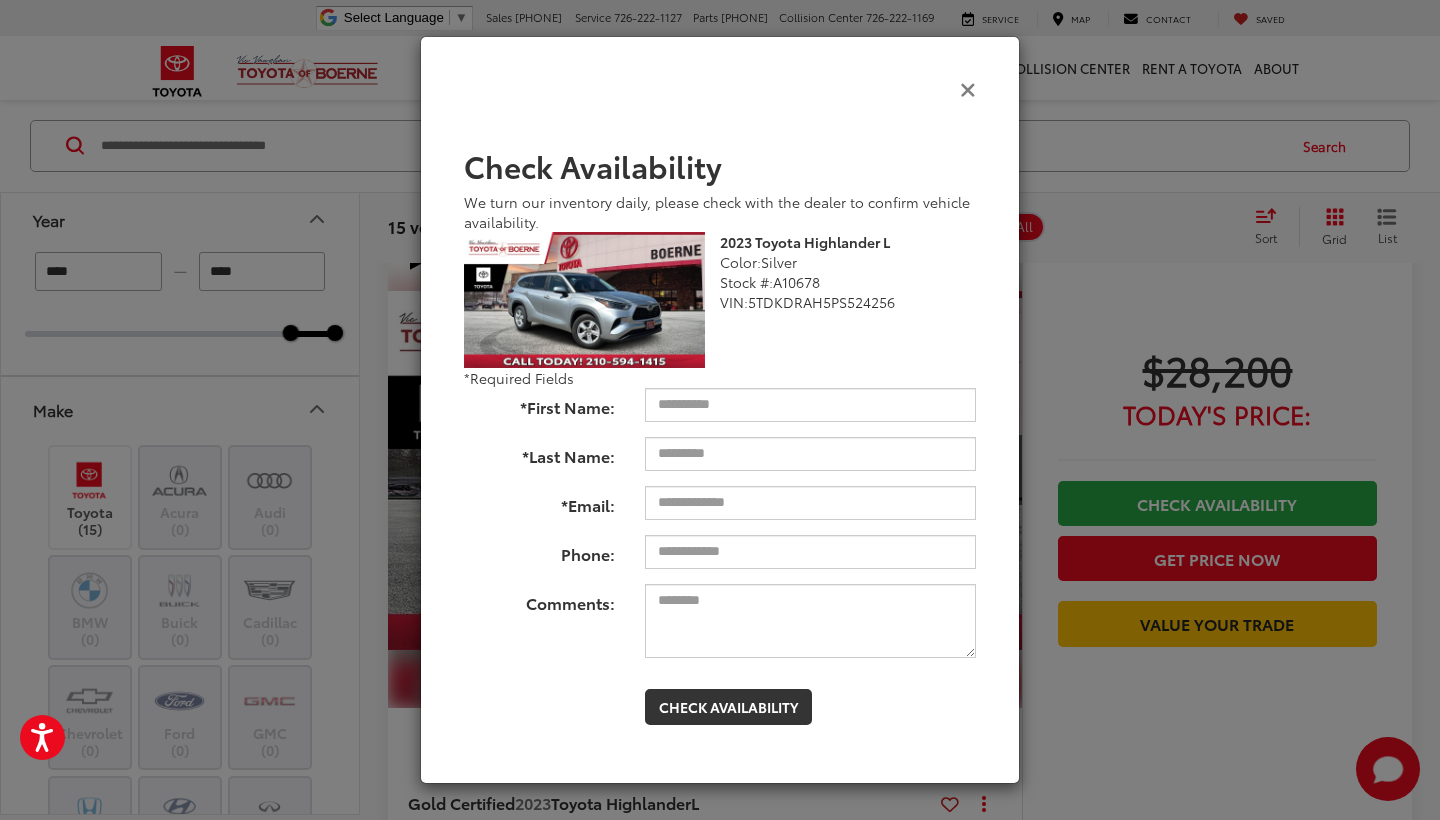 click at bounding box center [968, 88] 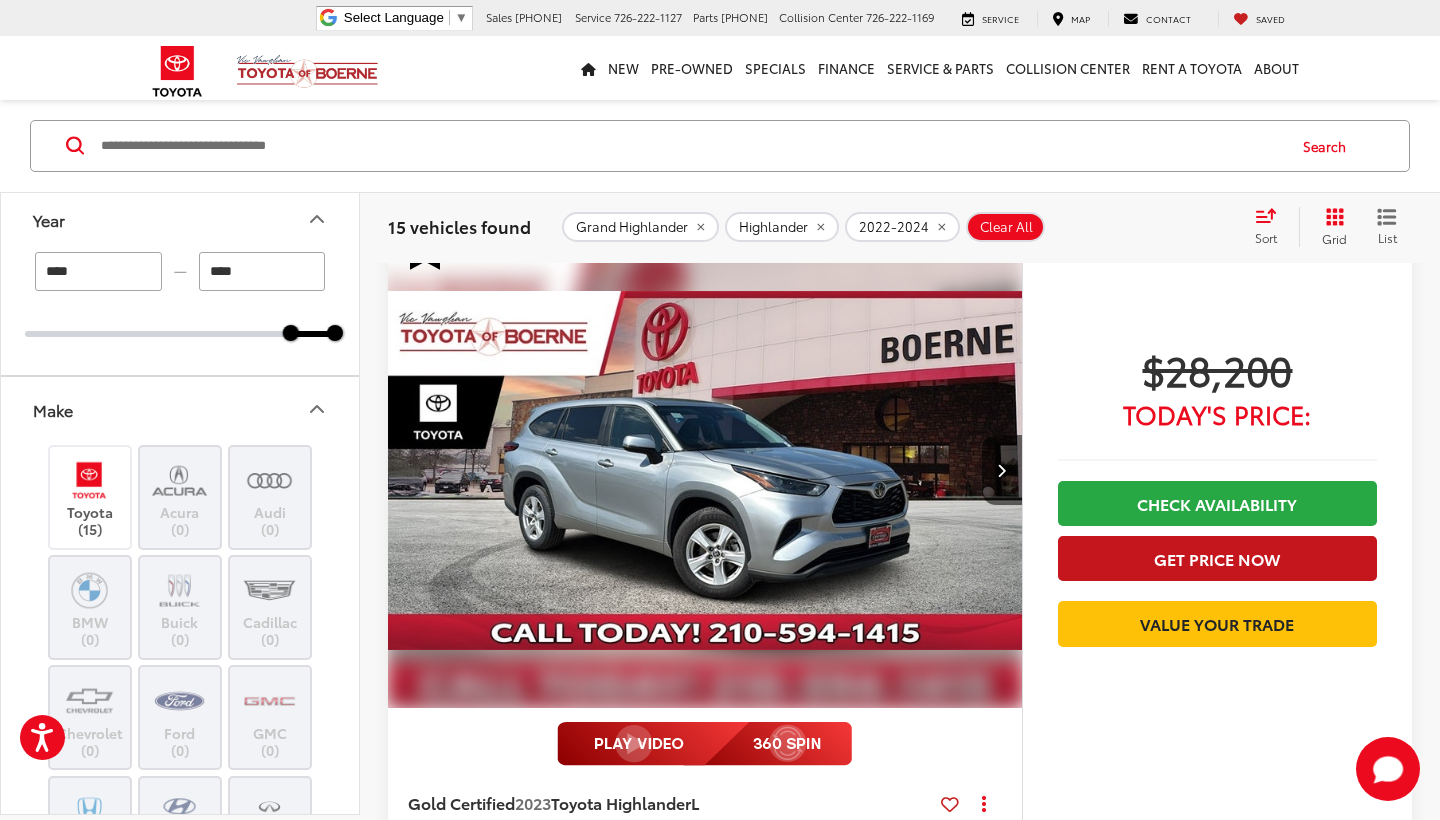 click on "Get Price Now" at bounding box center [1217, 558] 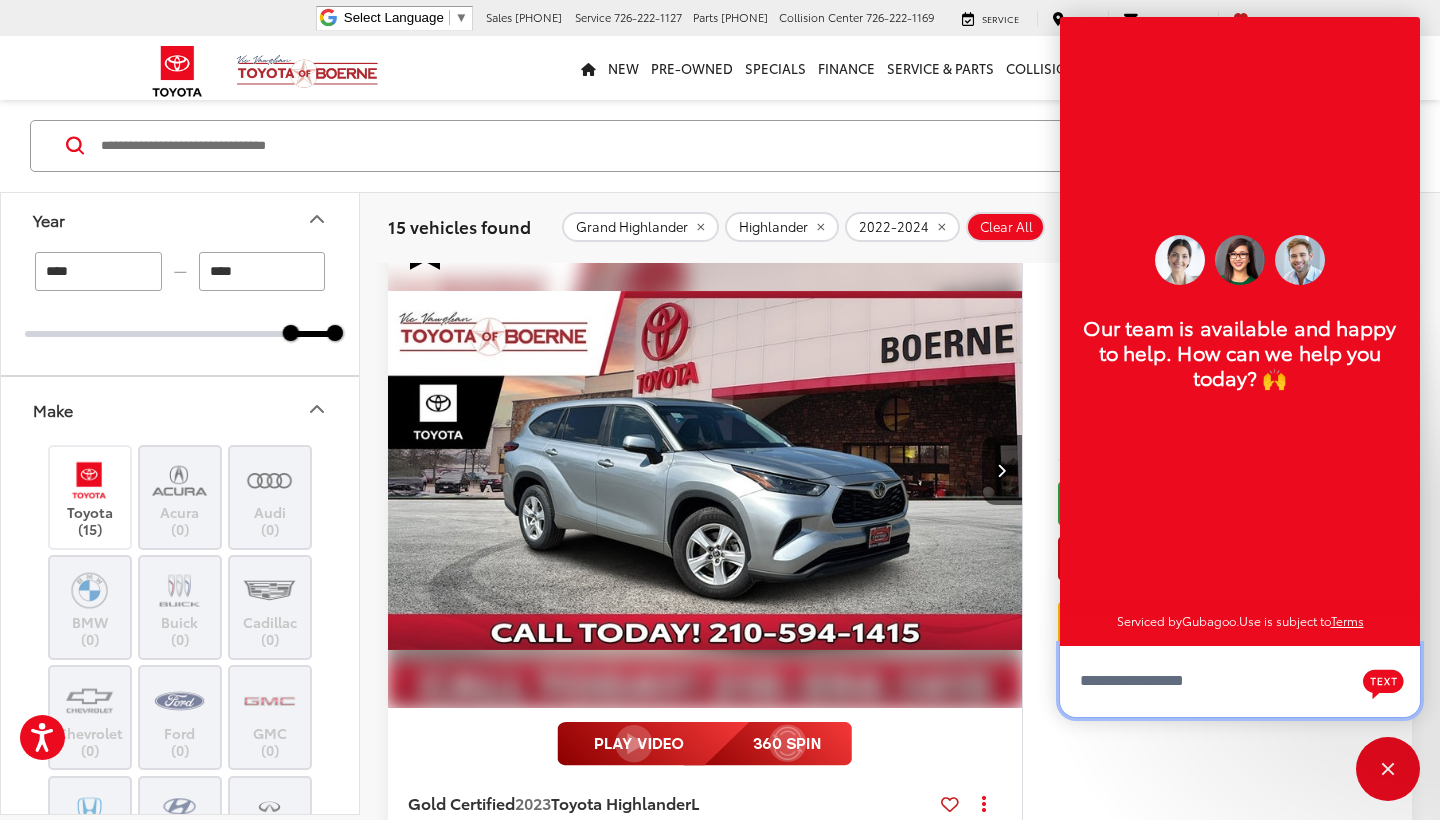 scroll, scrollTop: 23, scrollLeft: 0, axis: vertical 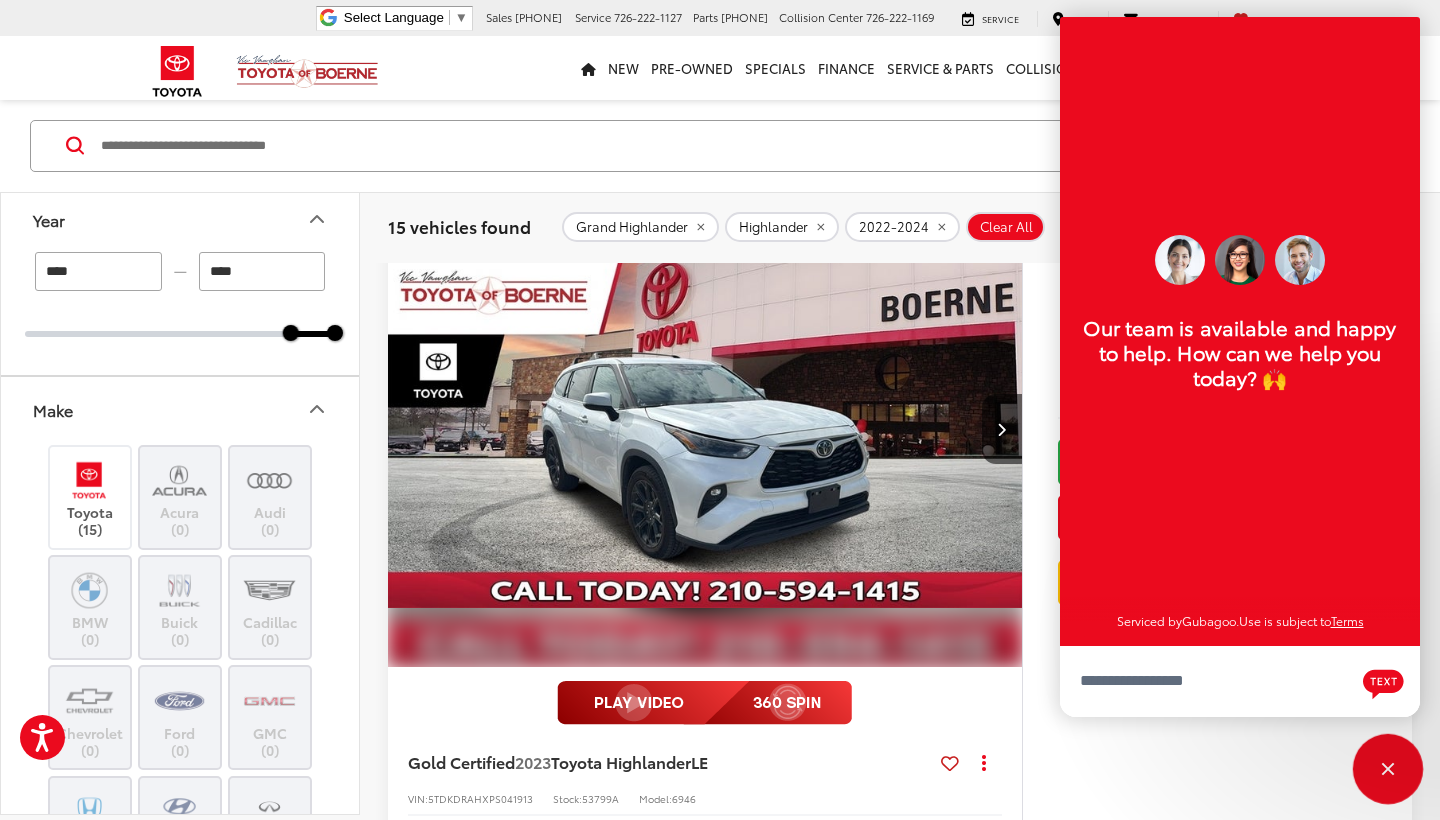 drag, startPoint x: 629, startPoint y: 476, endPoint x: 1391, endPoint y: 771, distance: 817.11017 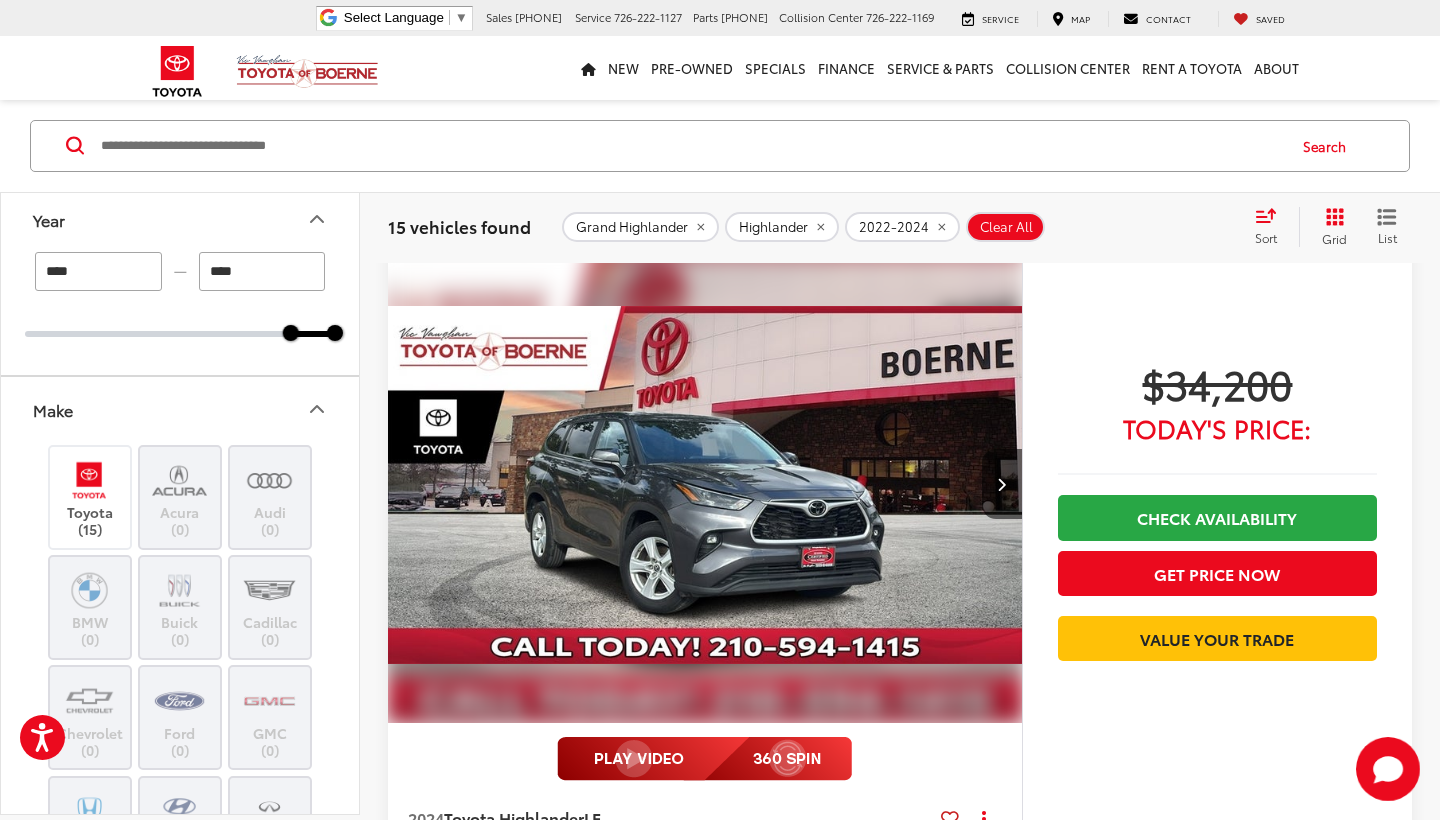scroll, scrollTop: 8594, scrollLeft: 0, axis: vertical 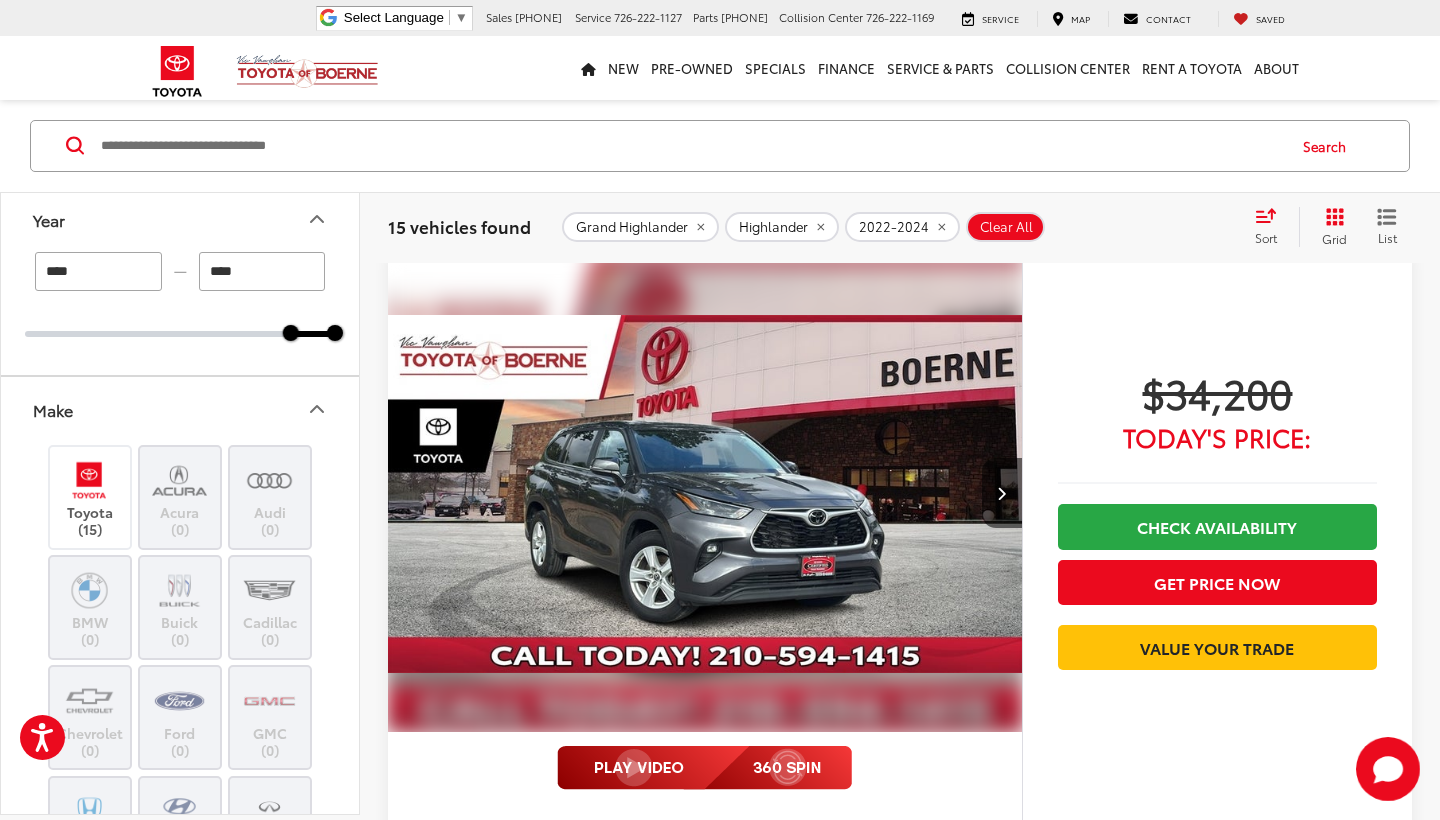 click on "Vic Vaughan Toyota of Boerne
Select Language ​ ▼
Sales
[PHONE]
Service
[PHONE]
Parts
[PHONE]
Collision Center
[PHONE]
[NUMBER] [STREET]
[CITY], [STATE] [POSTAL_CODE]
Service
Map
Contact
Saved
Saved" at bounding box center [720, 18] 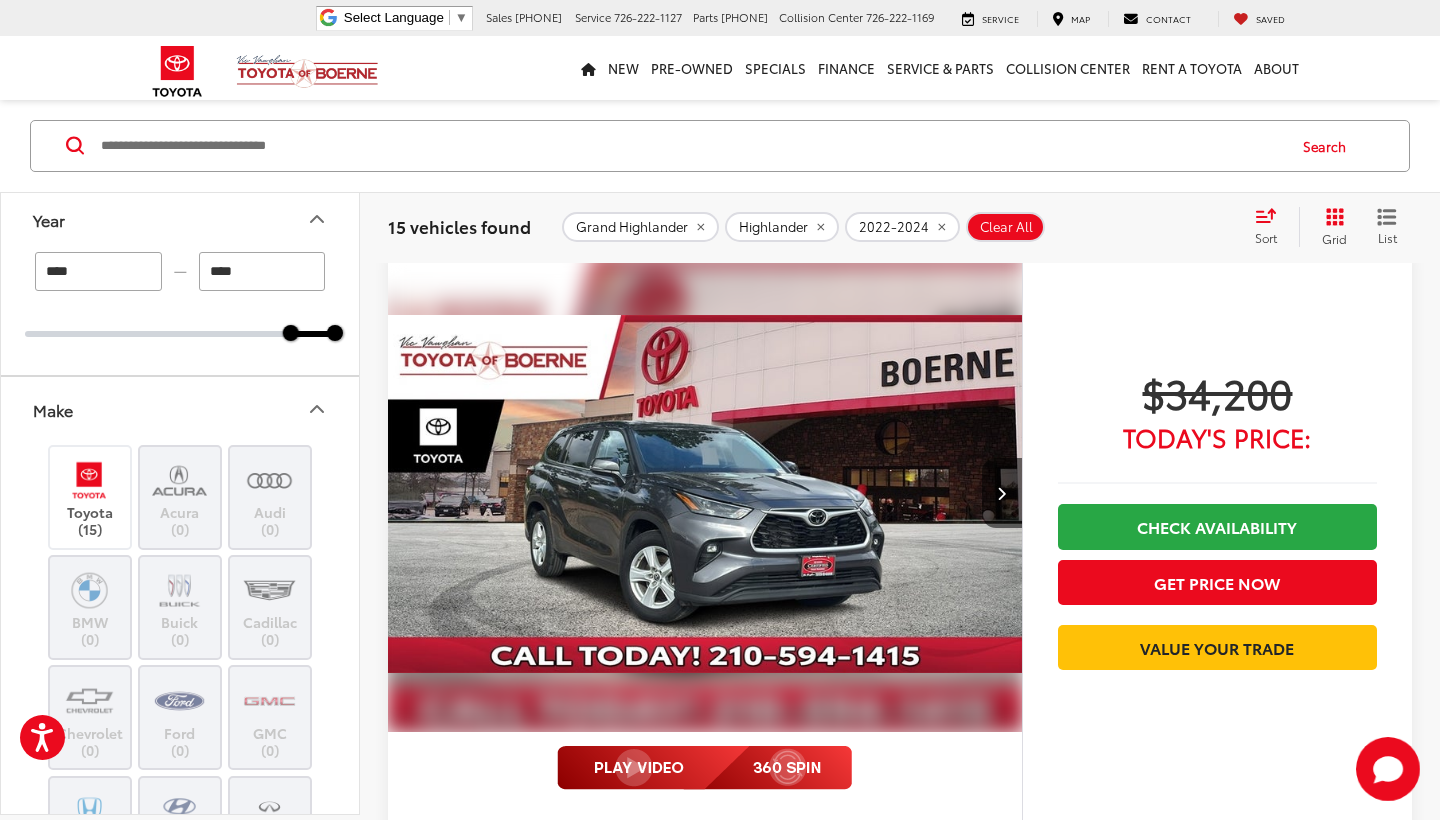 scroll, scrollTop: 133, scrollLeft: 0, axis: vertical 